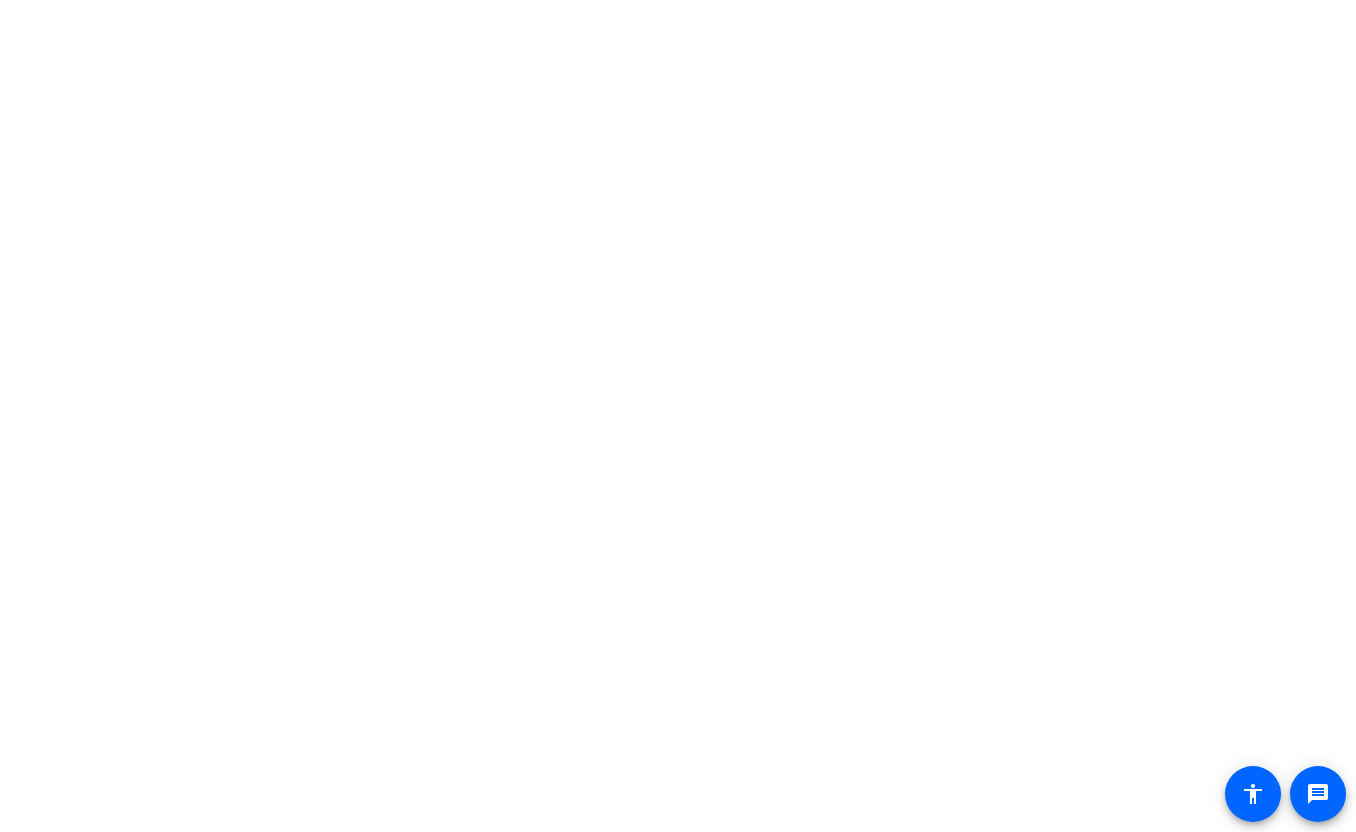 scroll, scrollTop: 0, scrollLeft: 0, axis: both 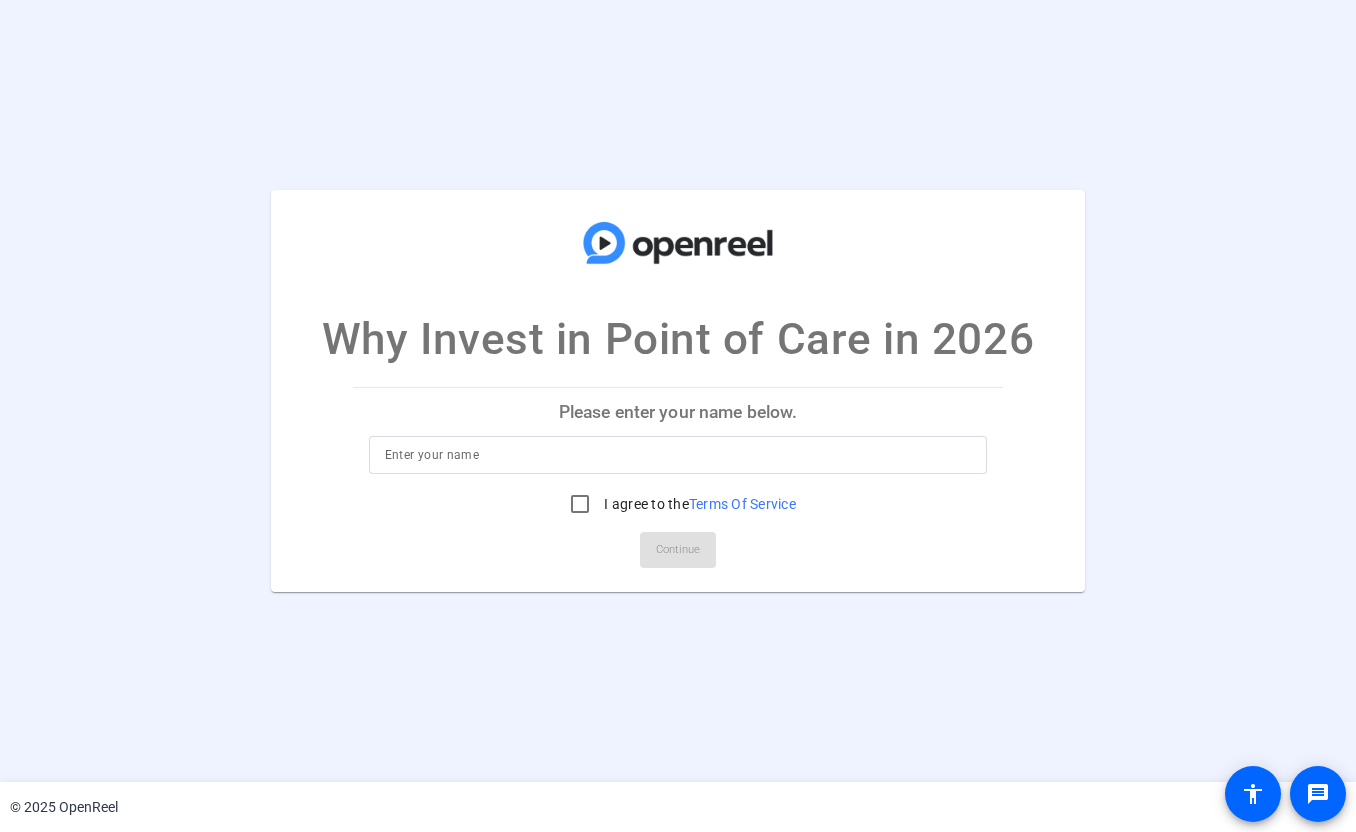 click at bounding box center [678, 455] 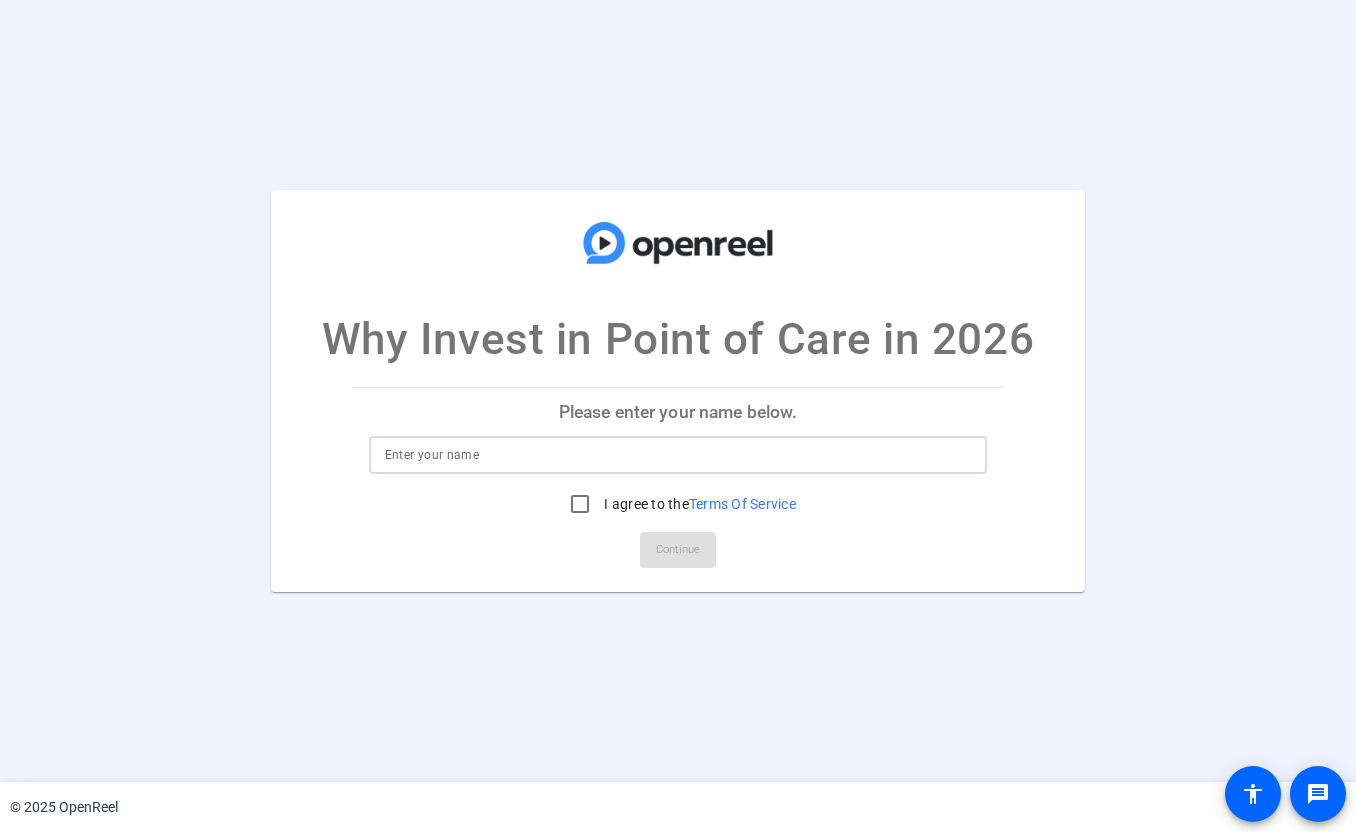click at bounding box center (678, 455) 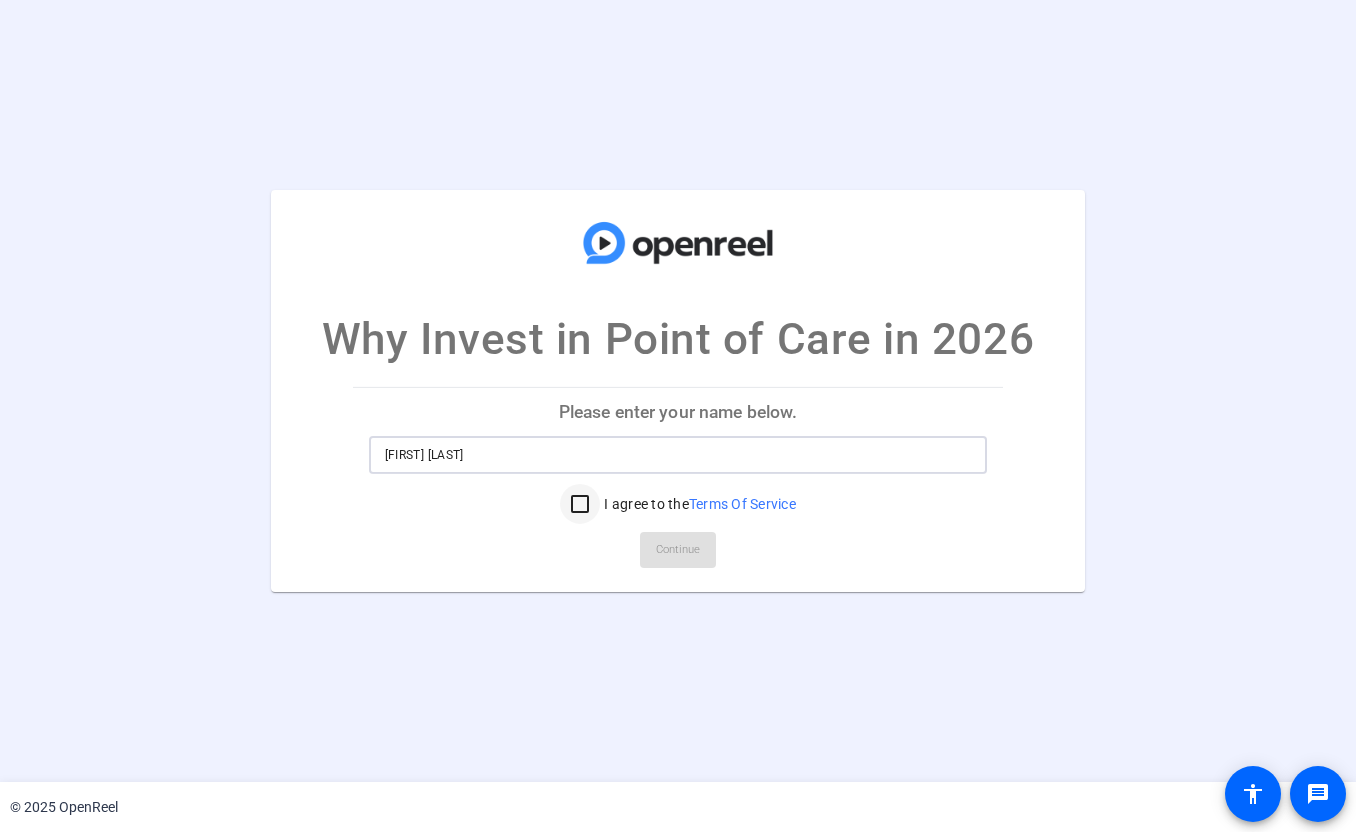 type on "[FIRST] [LAST]" 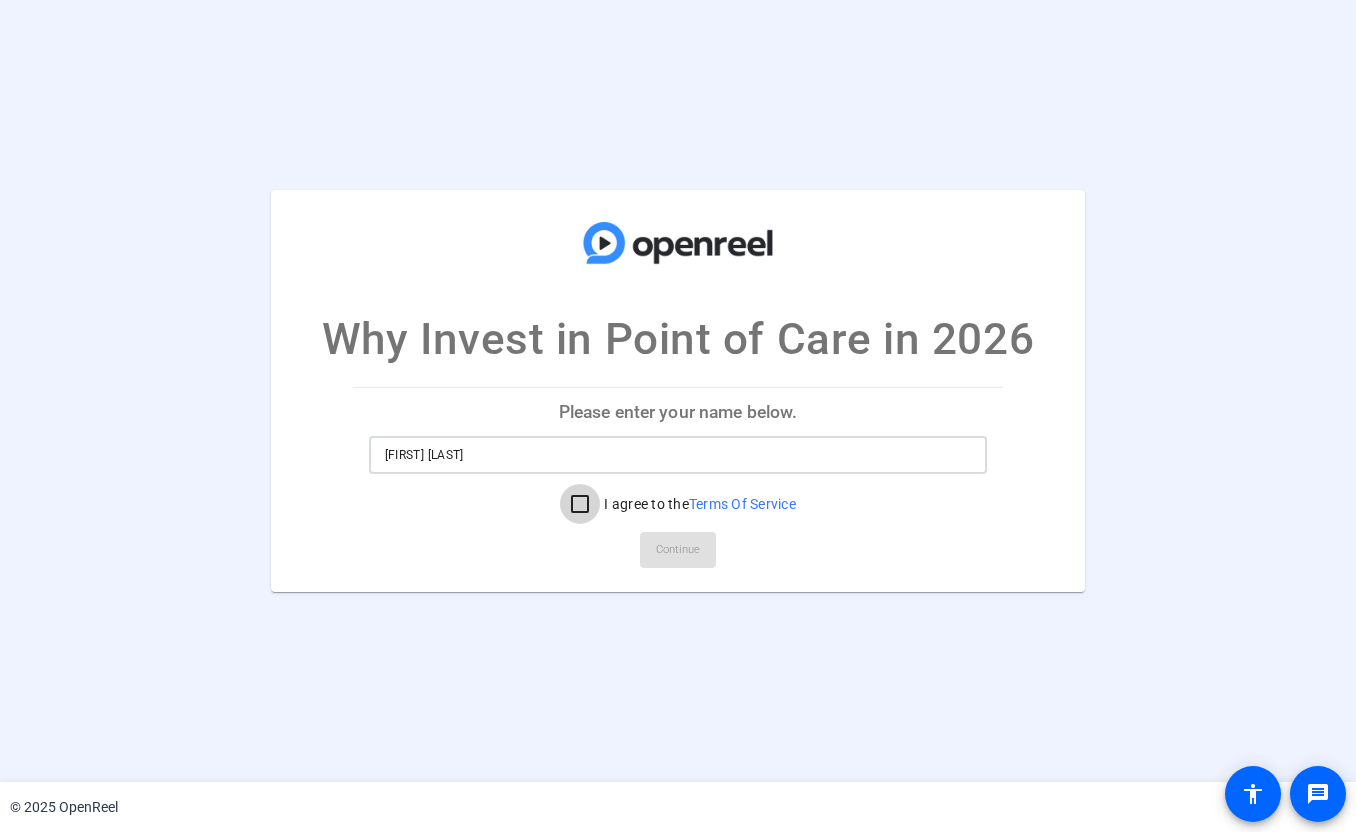 click on "I agree to the  Terms Of Service" at bounding box center [580, 504] 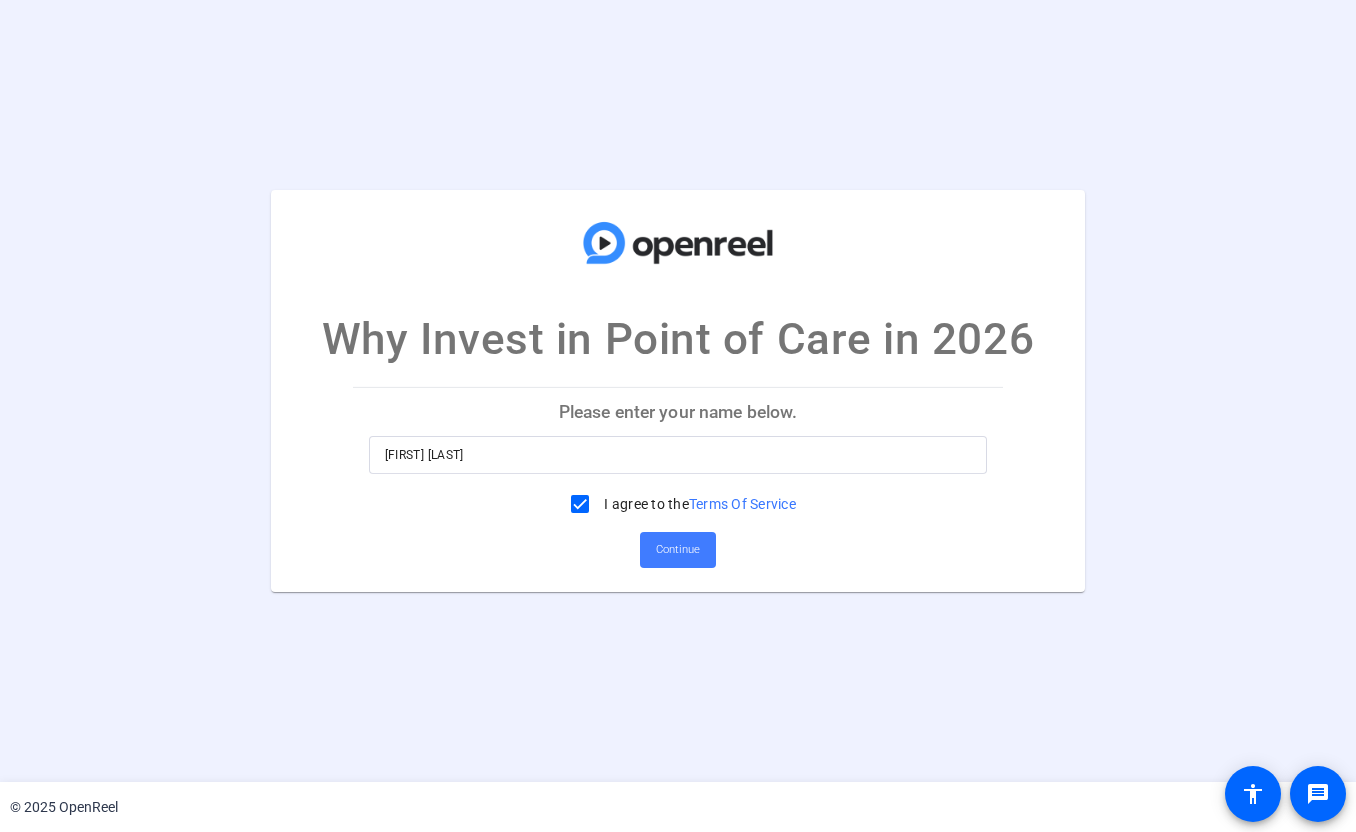 click on "Continue" 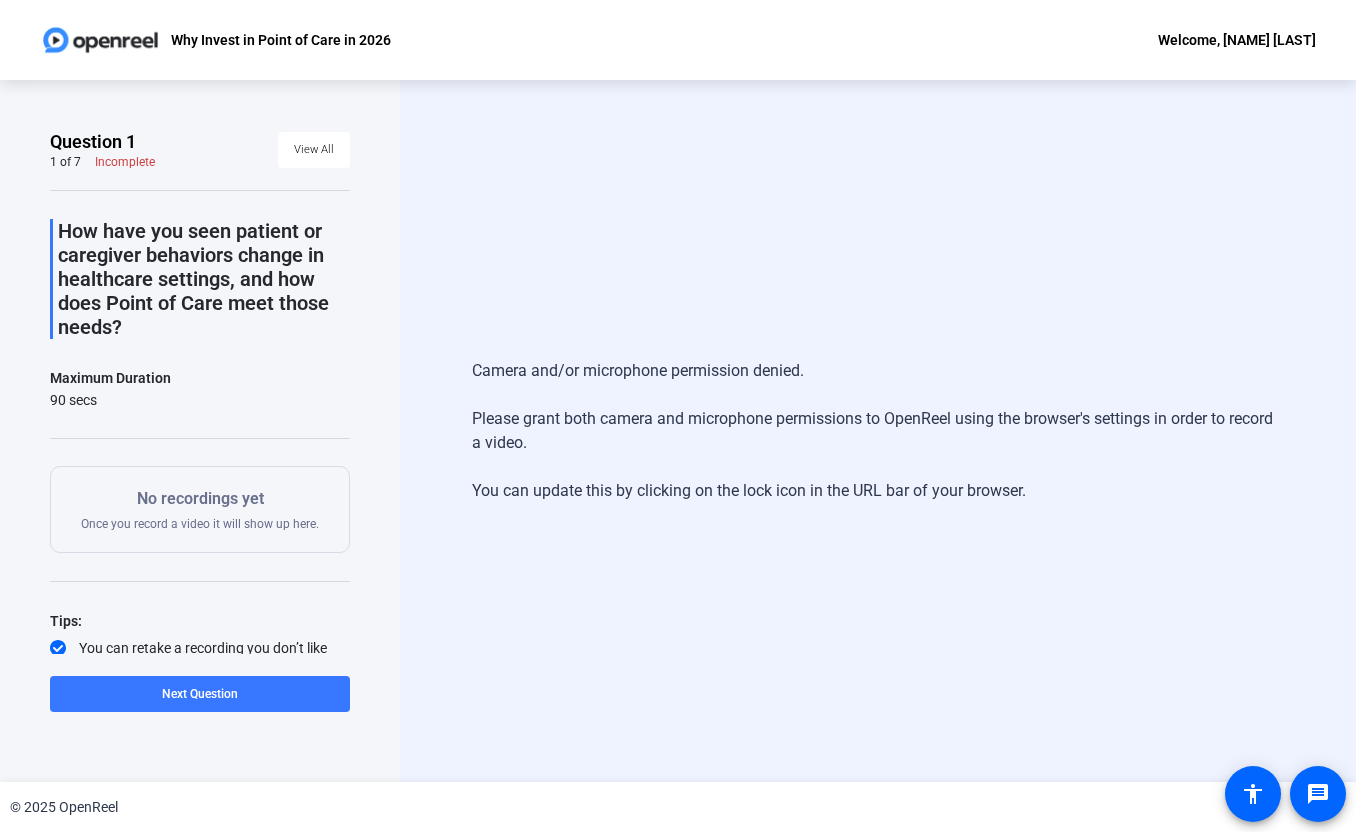 click on "No recordings yet" 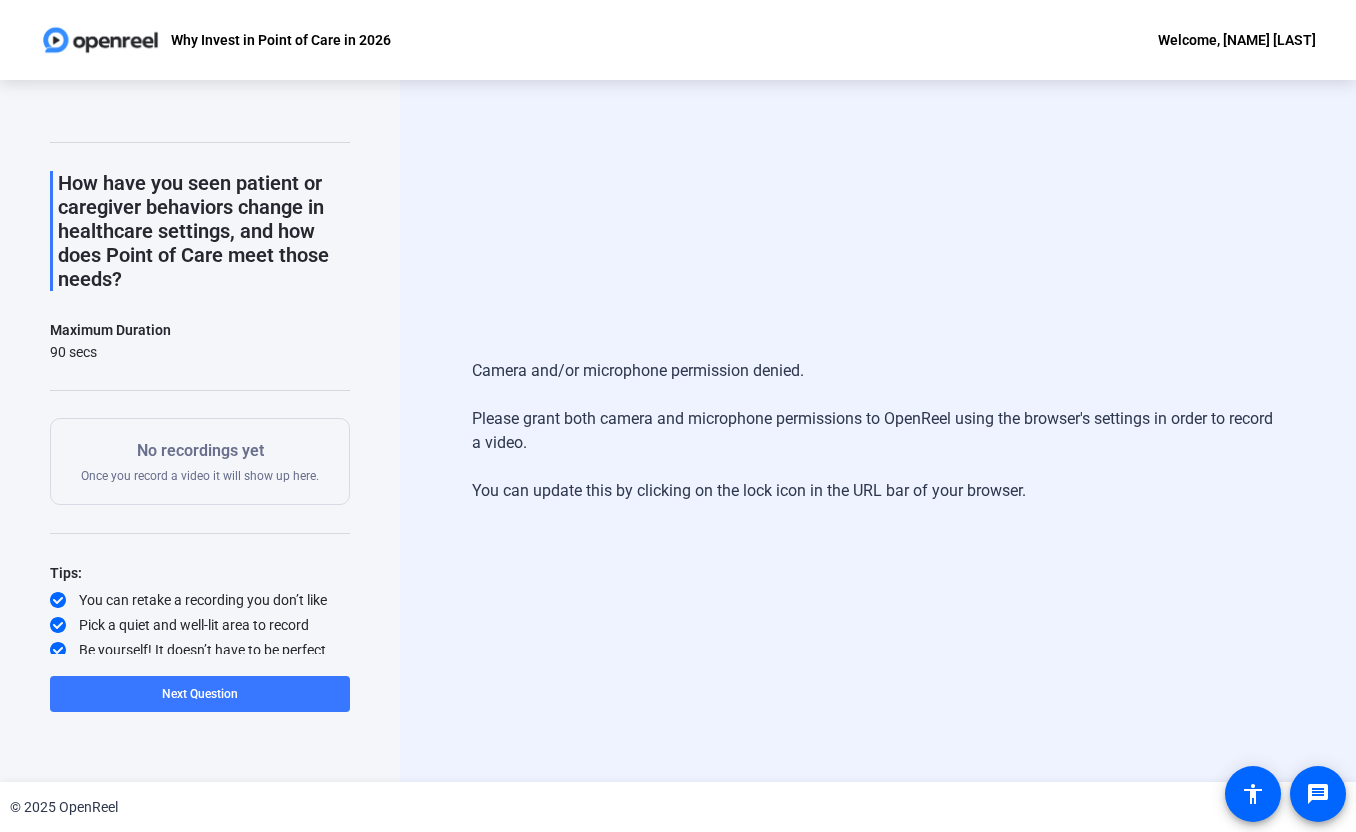 scroll, scrollTop: 54, scrollLeft: 0, axis: vertical 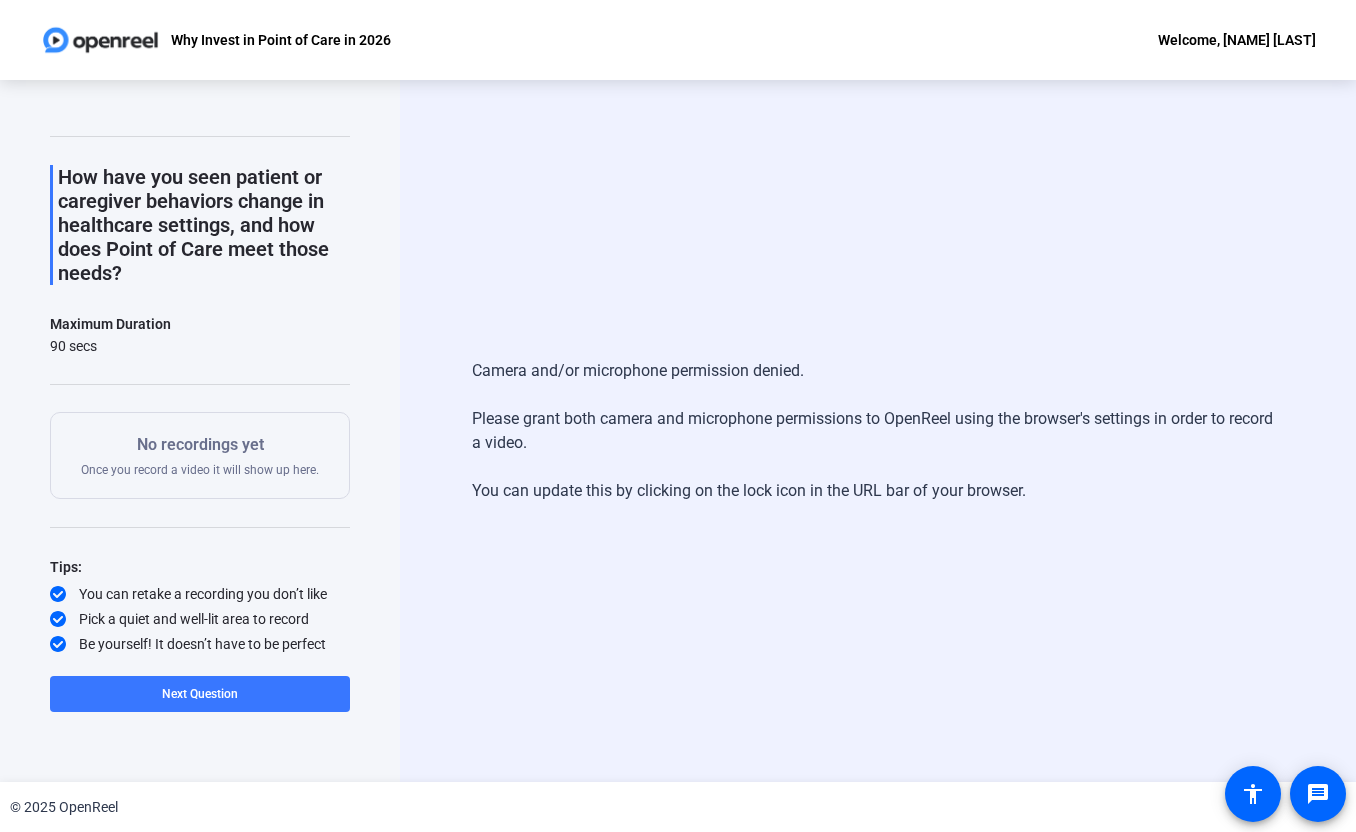 click on "No recordings yet" 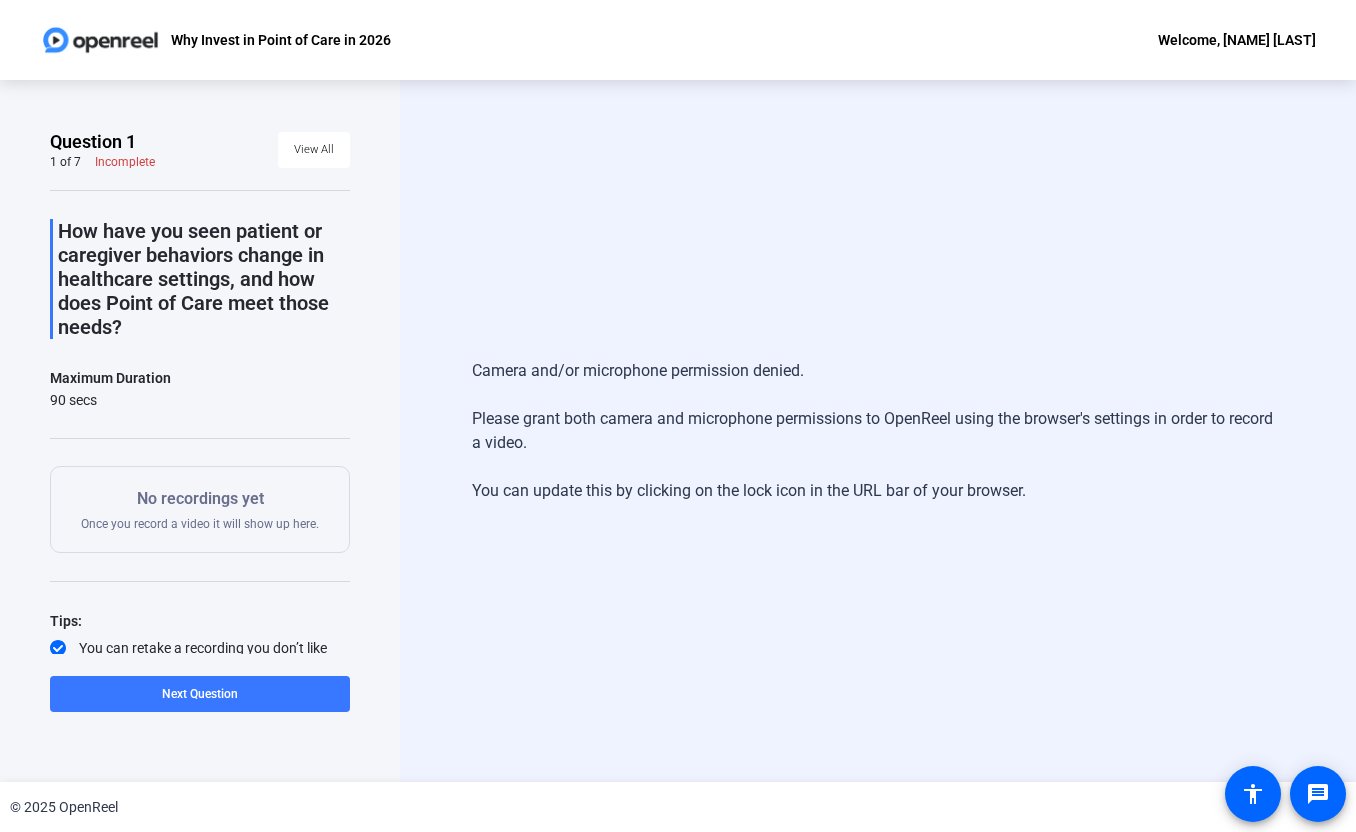 click on "Question 1 1 of 7  Incomplete  View All" 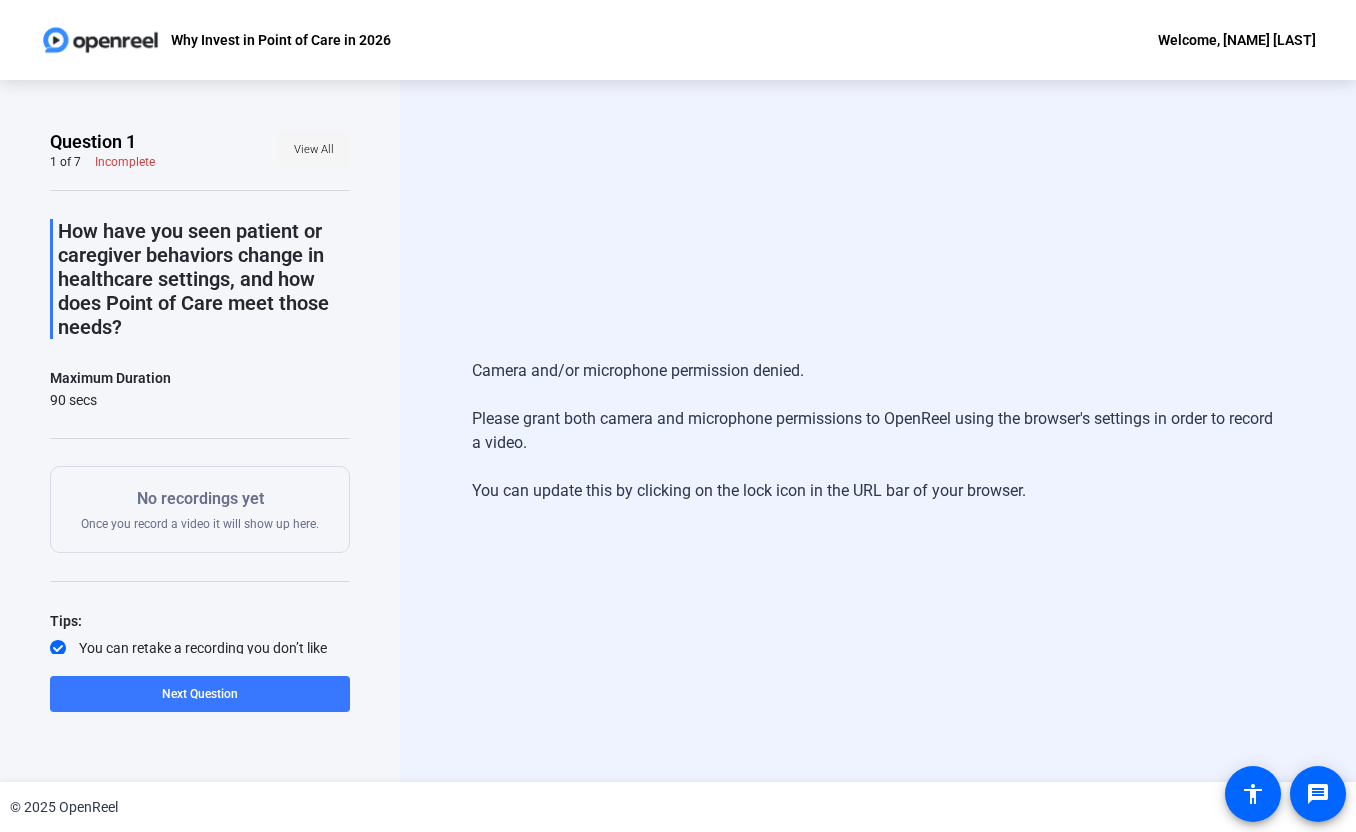 click on "View All" 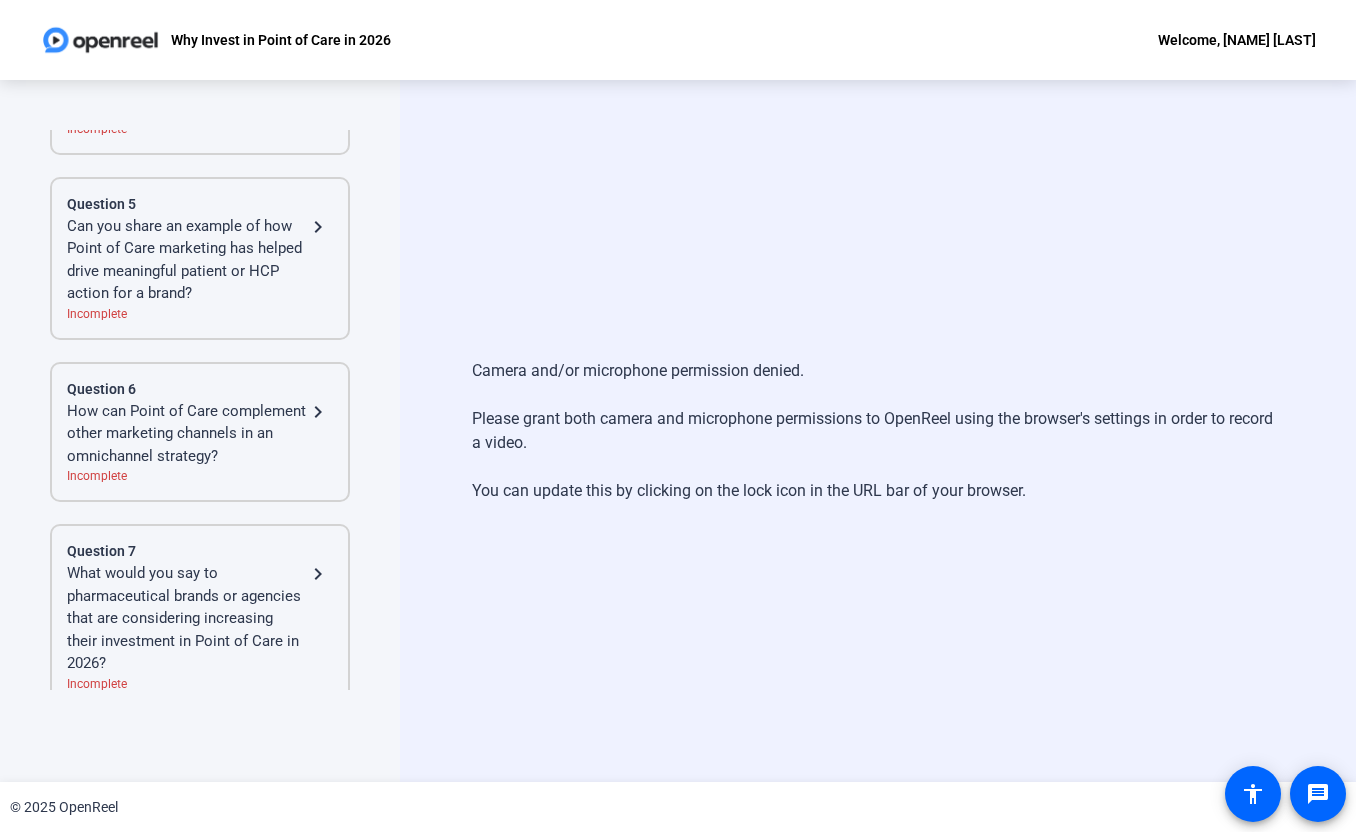 scroll, scrollTop: 677, scrollLeft: 0, axis: vertical 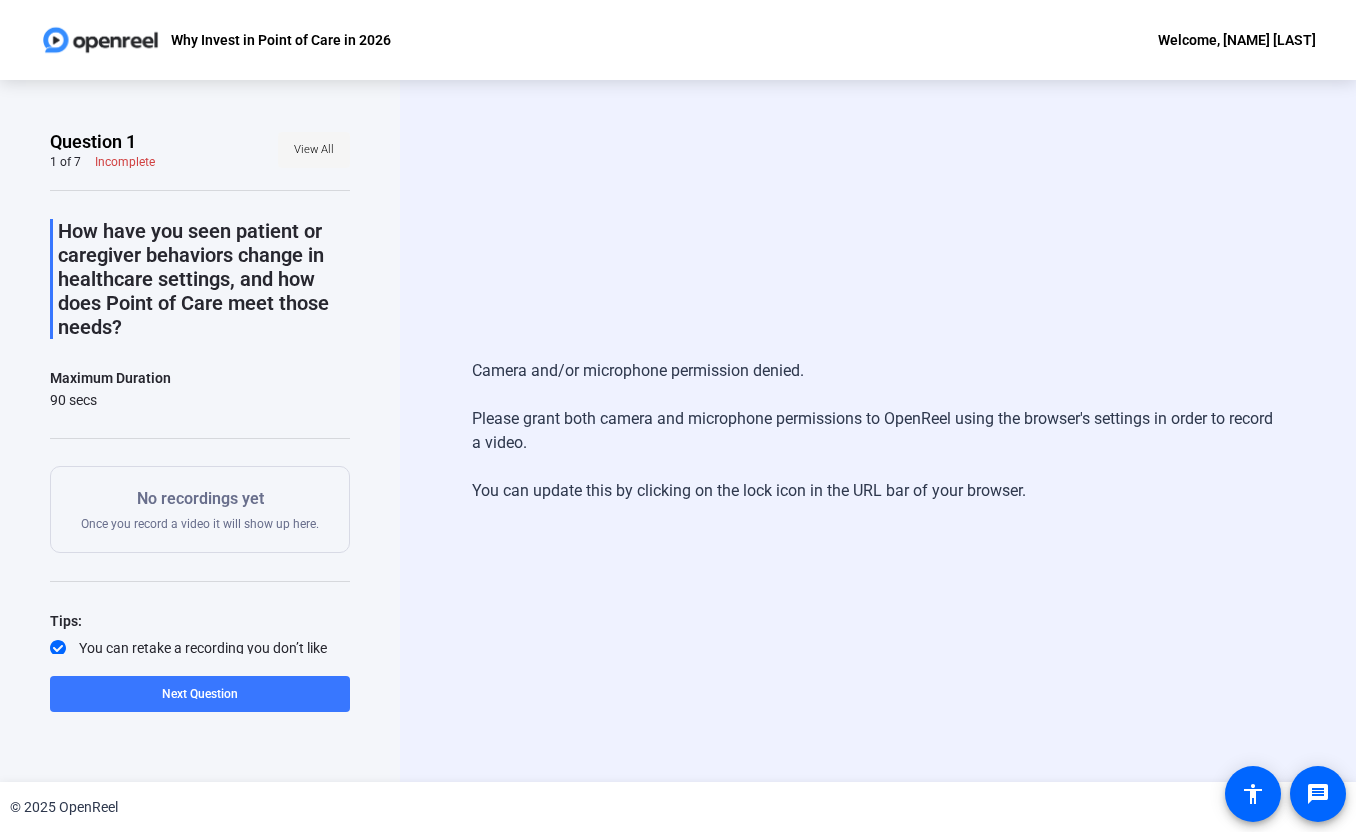 click on "View All" 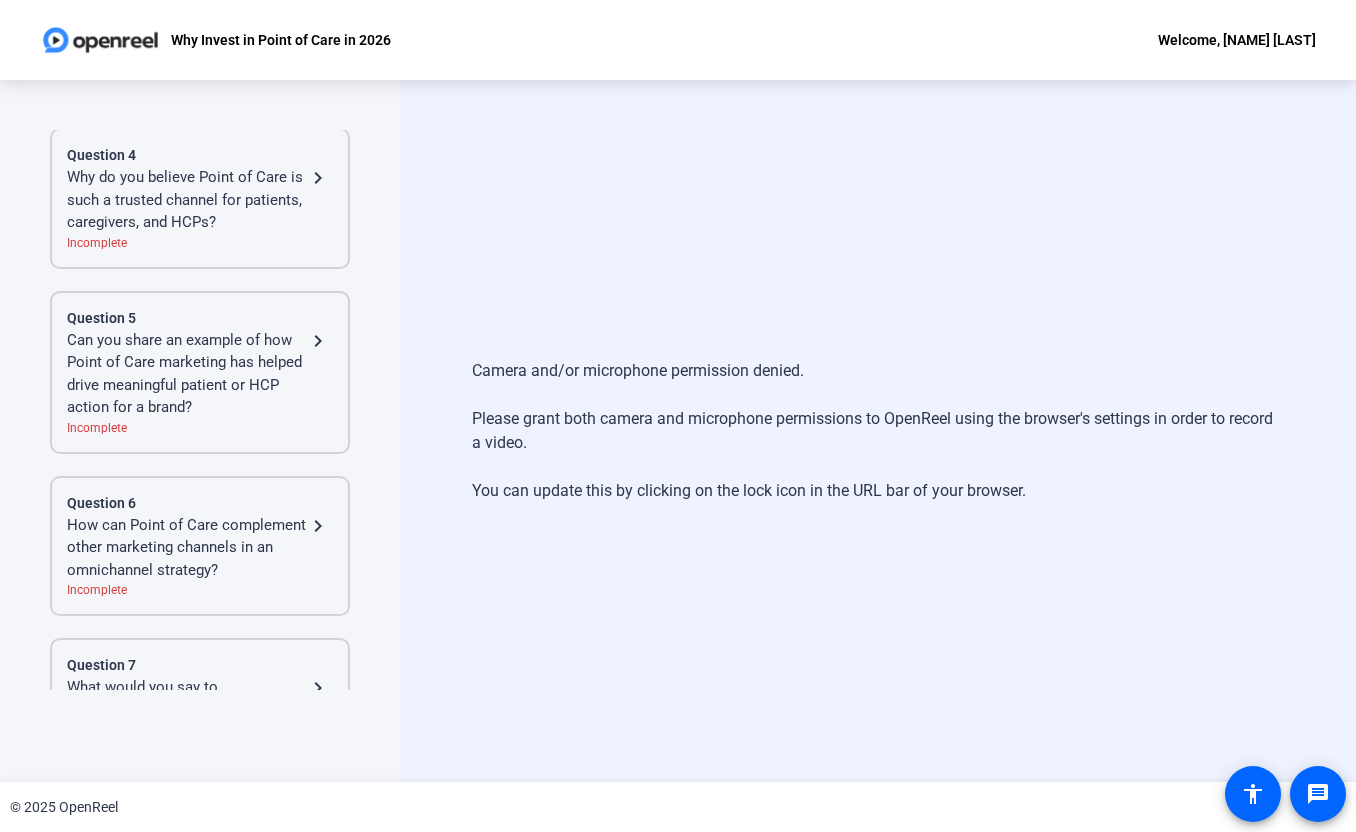 scroll, scrollTop: 514, scrollLeft: 0, axis: vertical 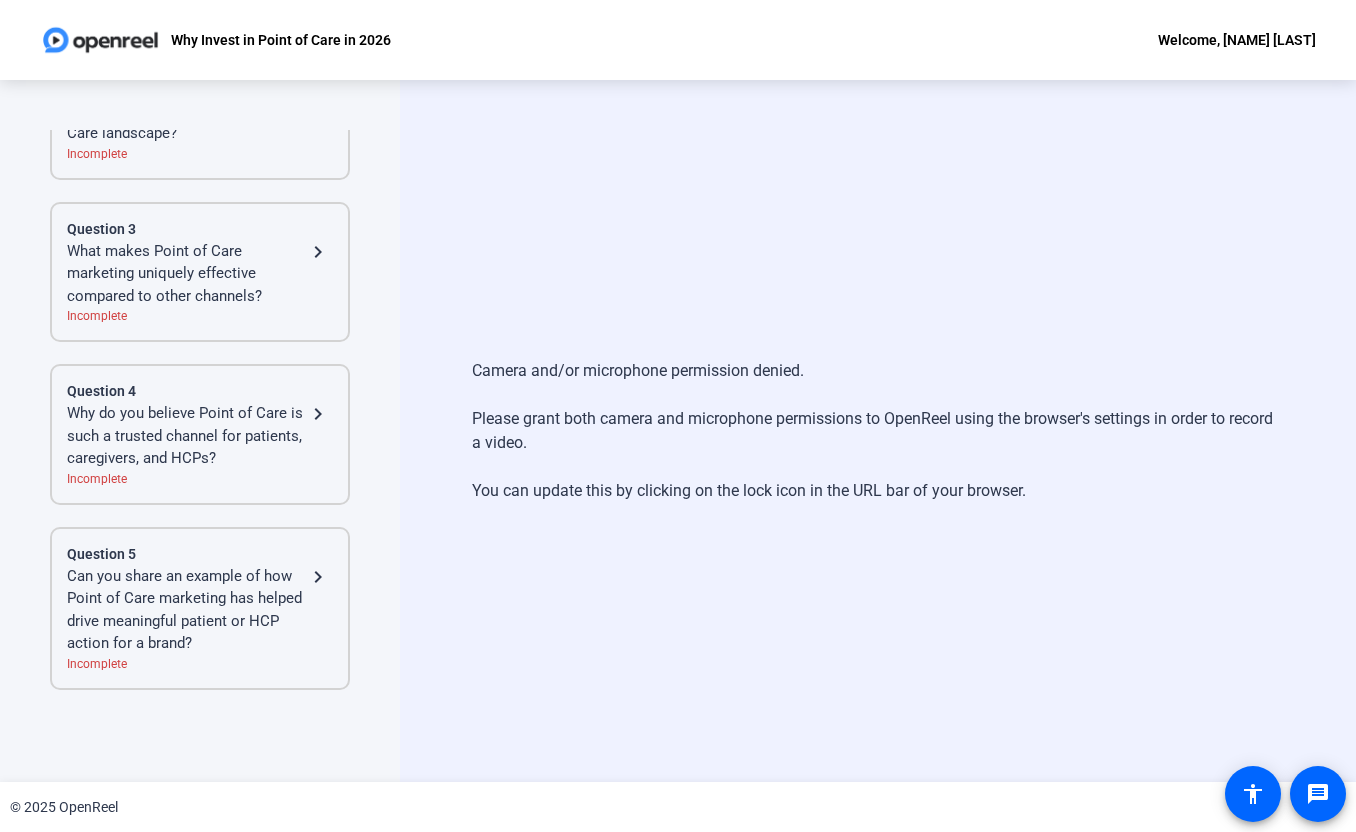 click on "What makes Point of Care marketing uniquely effective compared to other channels?" 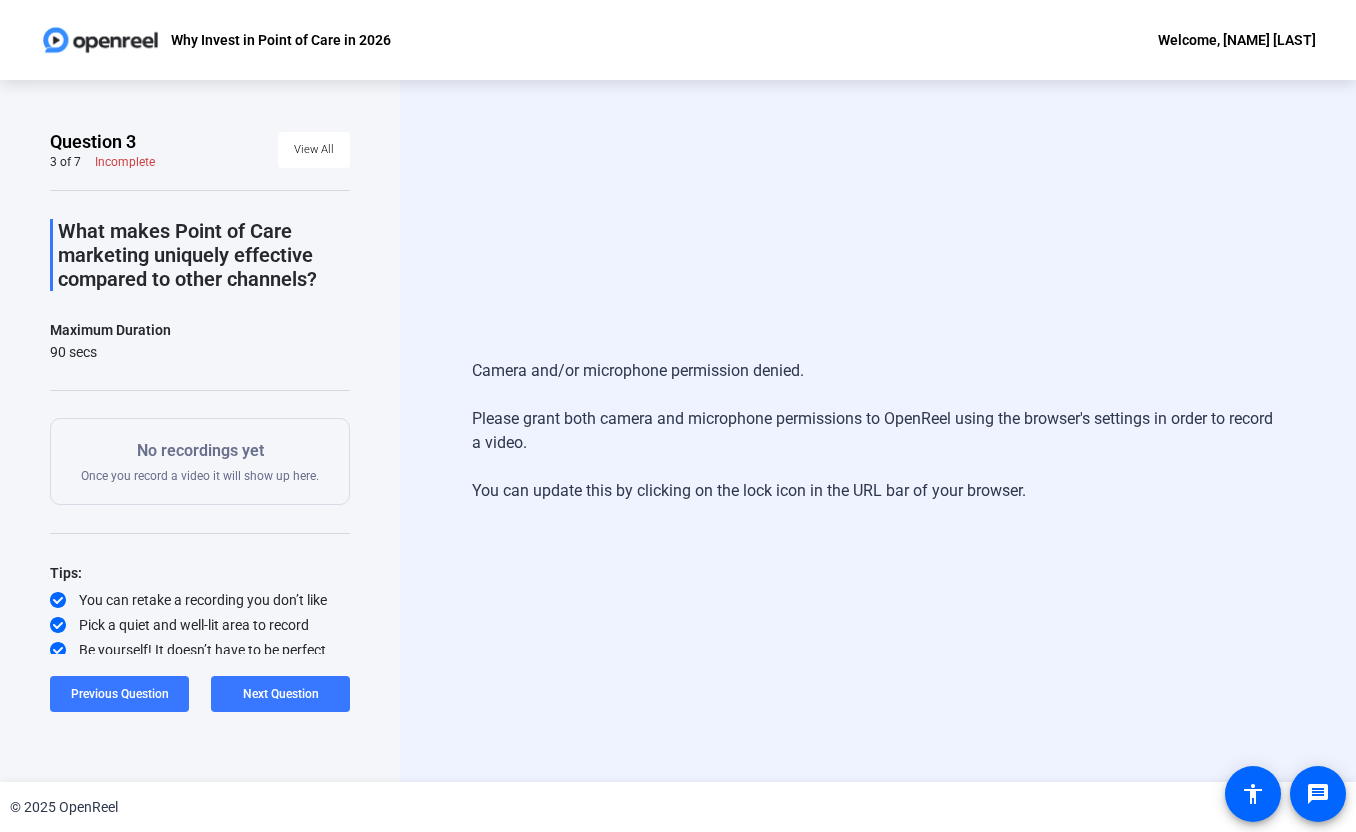 scroll, scrollTop: 6, scrollLeft: 0, axis: vertical 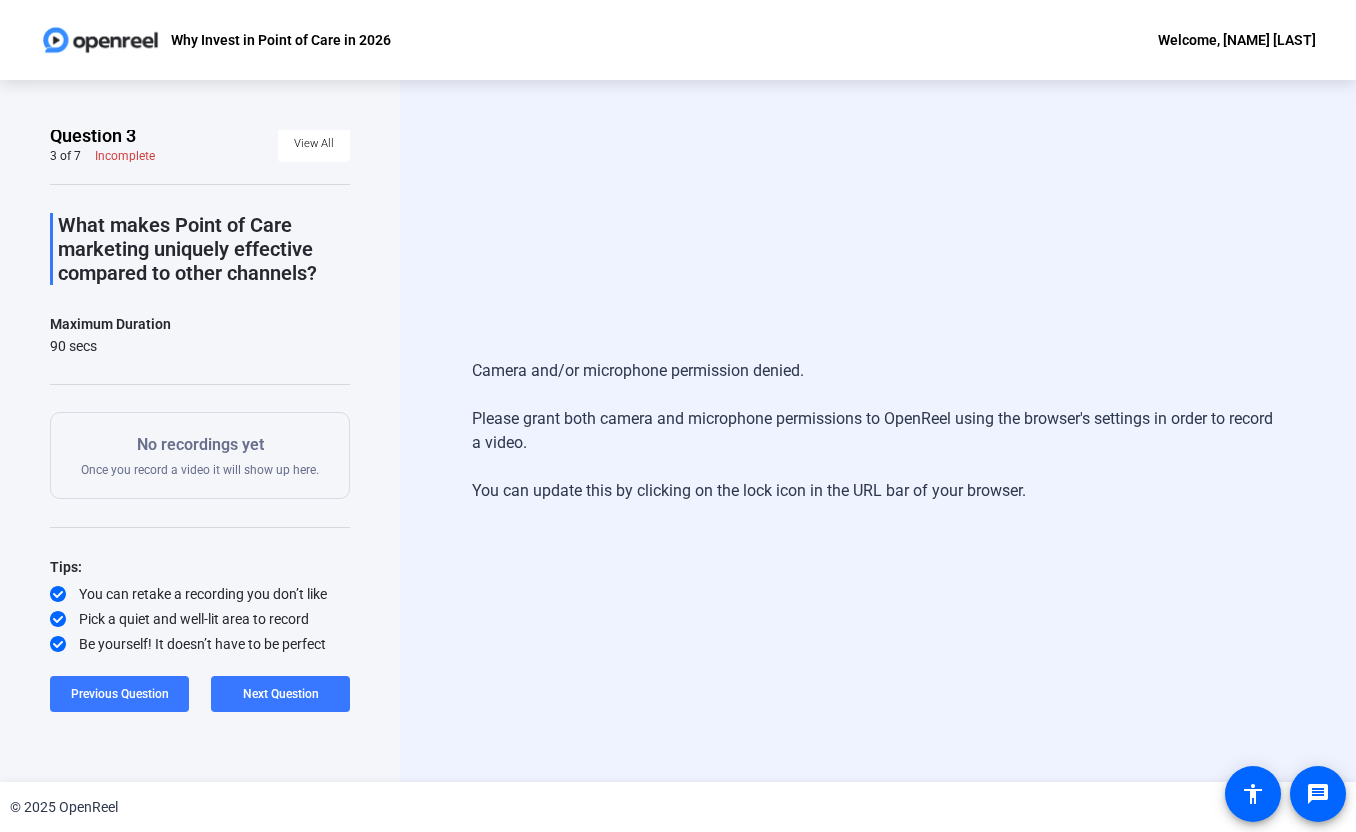 click on "Camera and/or microphone permission denied.   Please grant both camera and microphone permissions to OpenReel using the browser's settings in order to record a video.   You can update this by clicking on the lock icon in the URL bar of your browser." 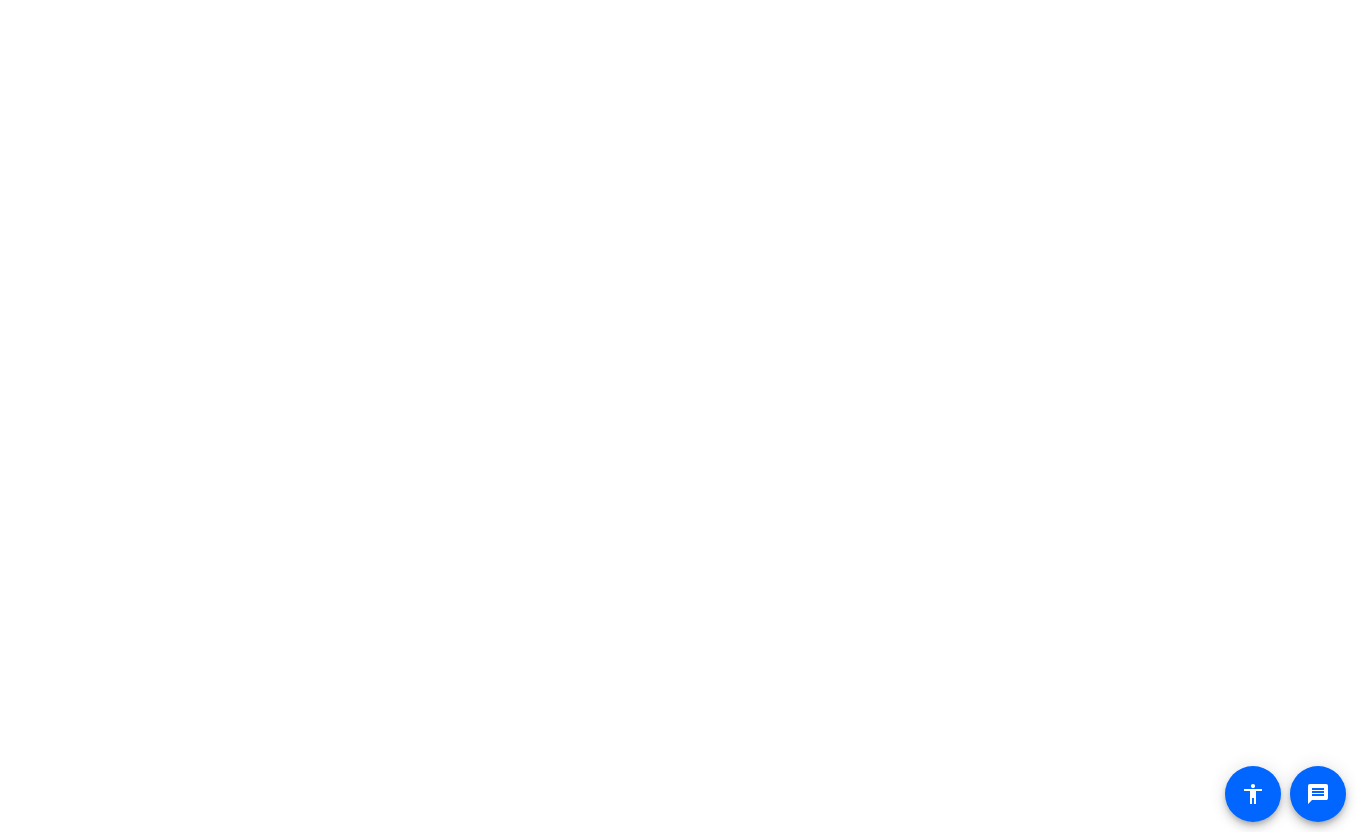 scroll, scrollTop: 0, scrollLeft: 0, axis: both 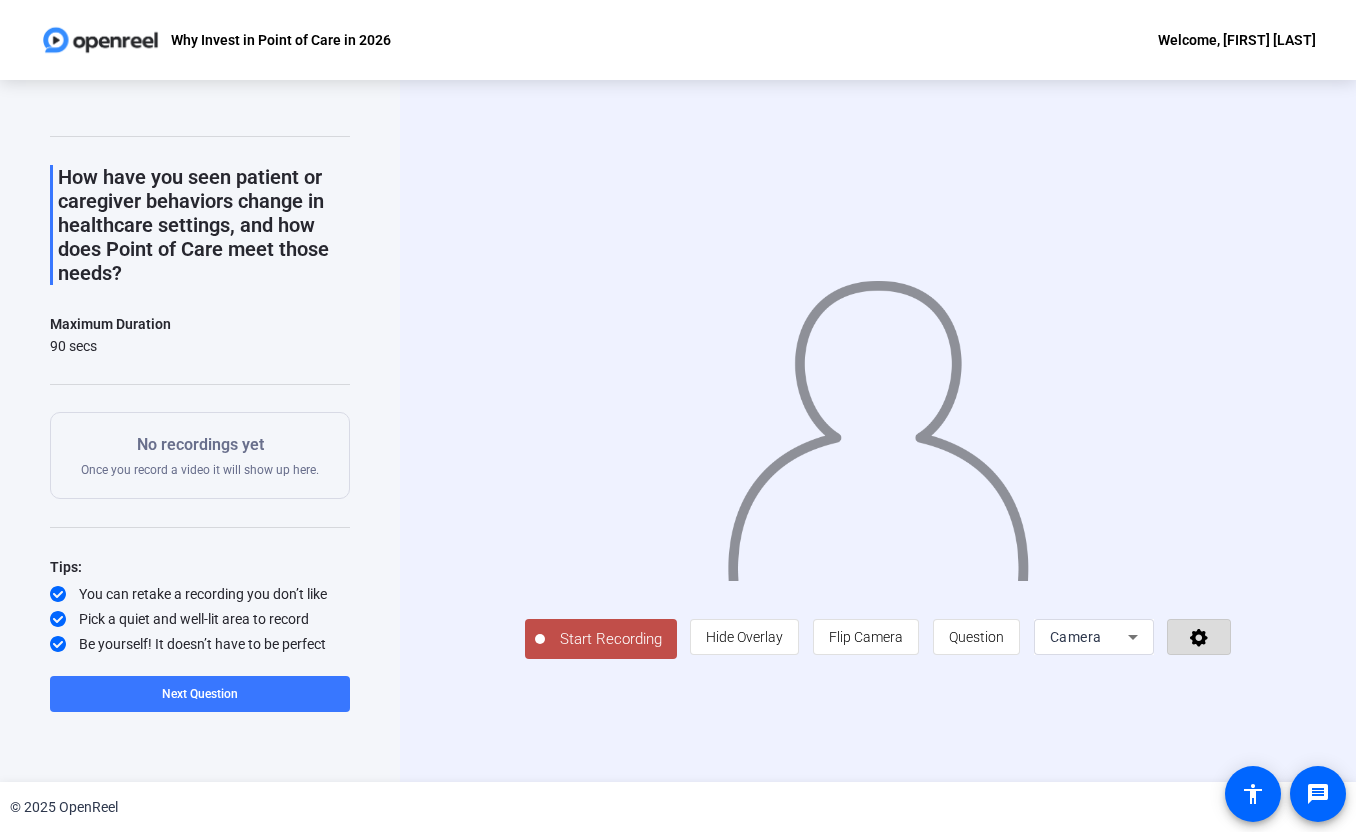 click 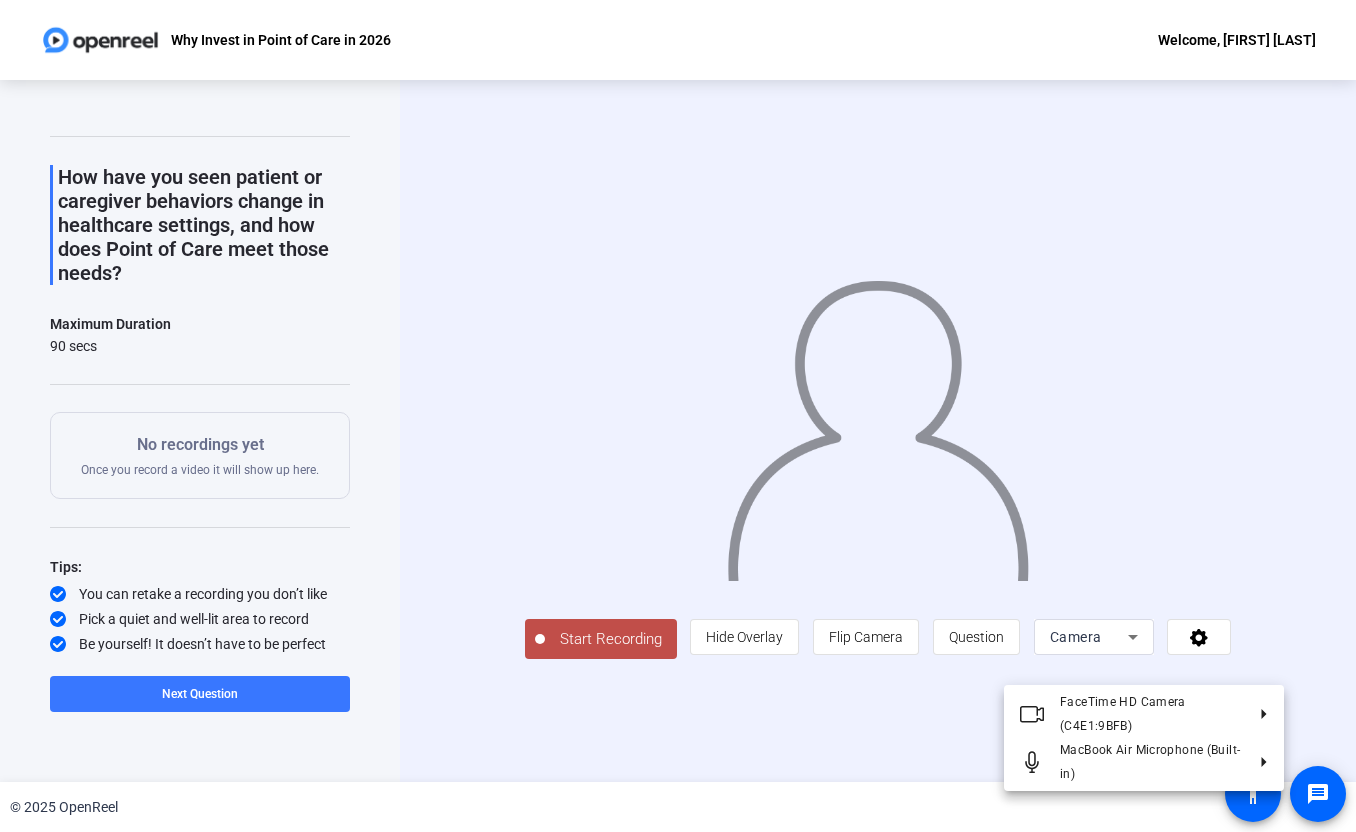 click at bounding box center [678, 416] 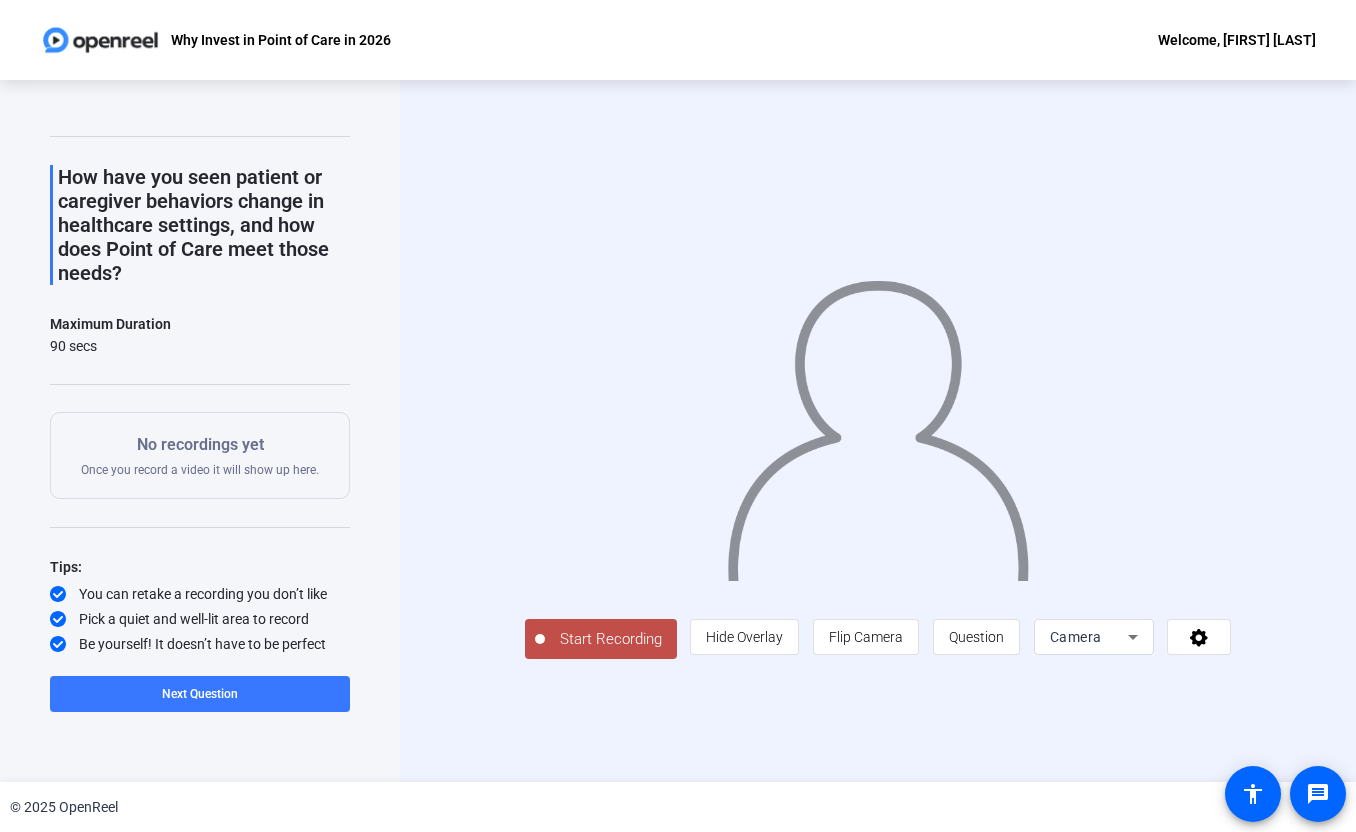 click 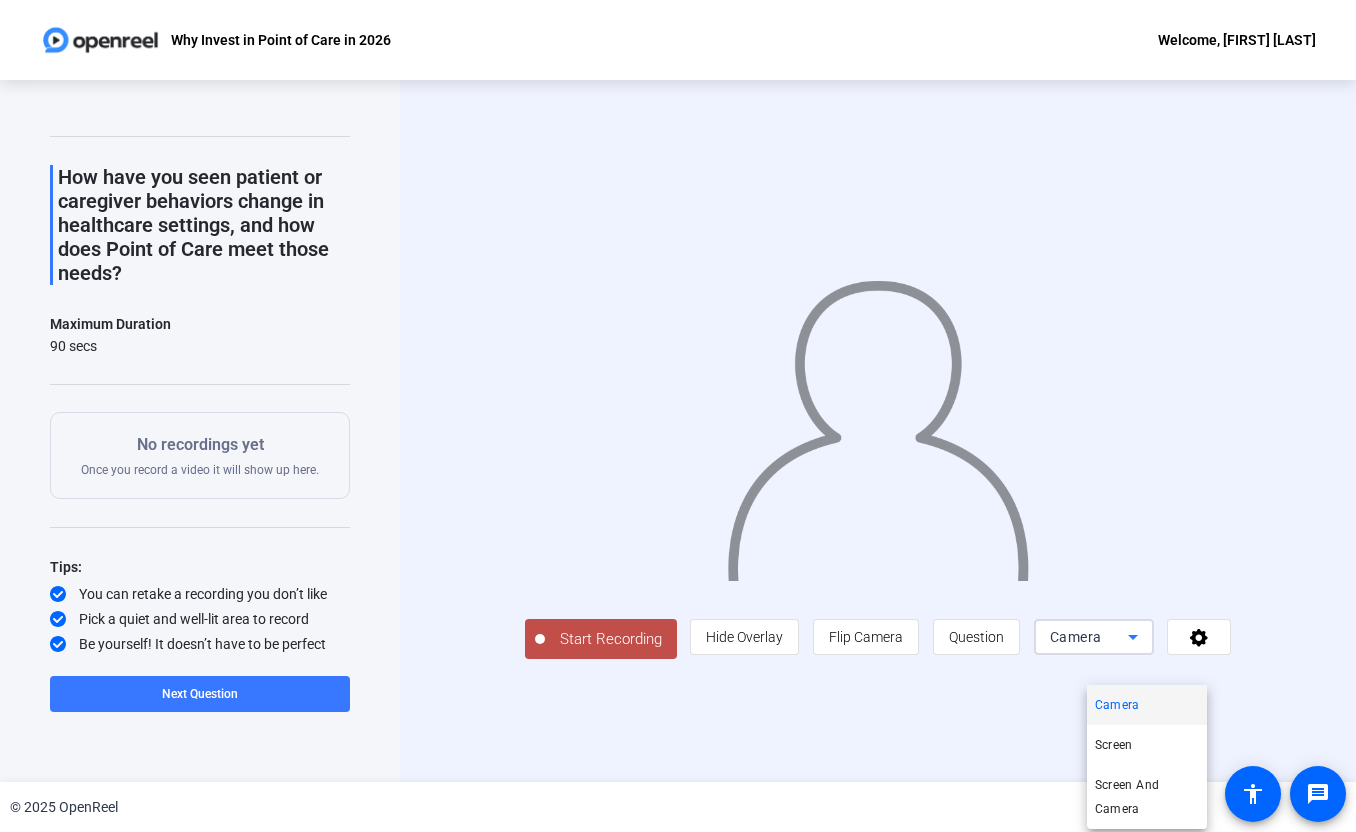 click at bounding box center [678, 416] 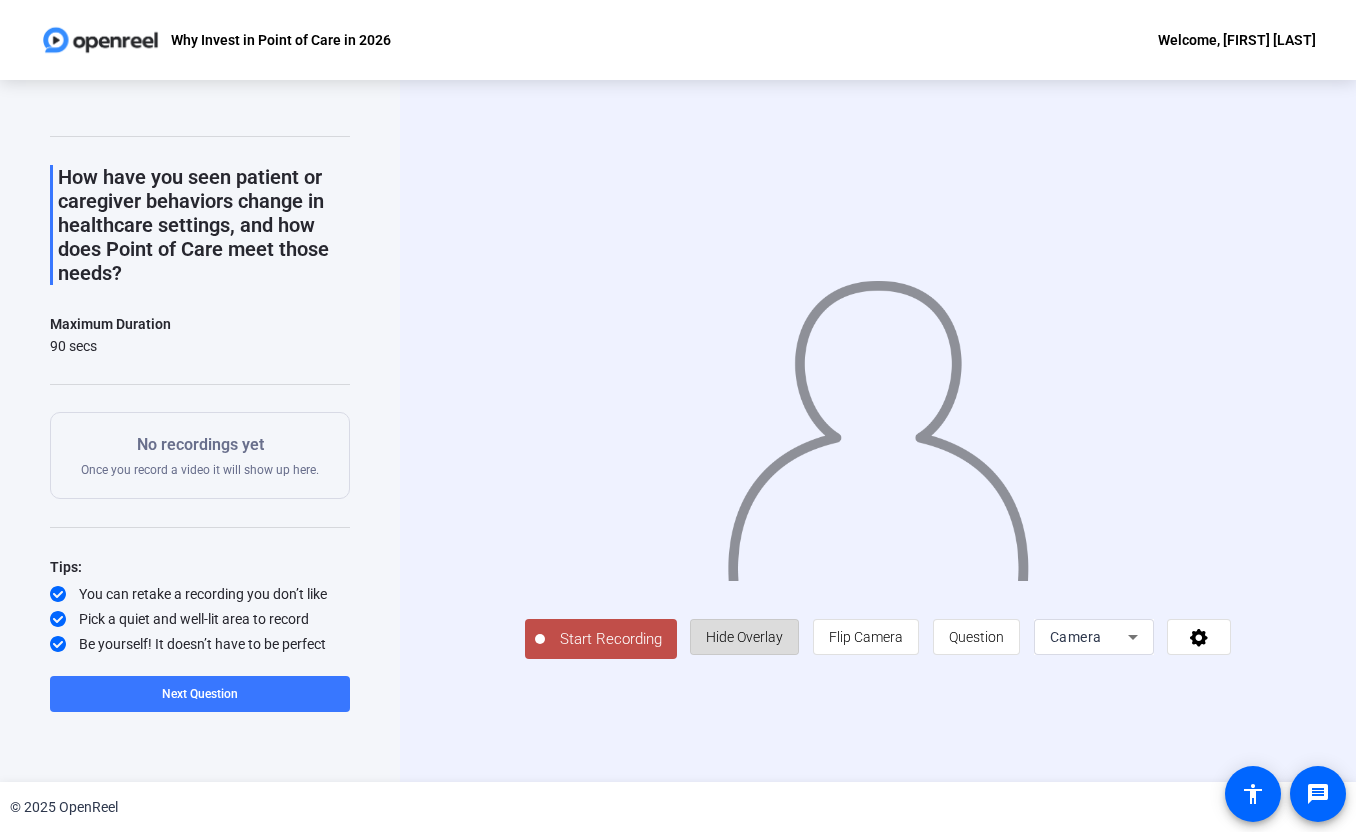 click on "Hide Overlay" 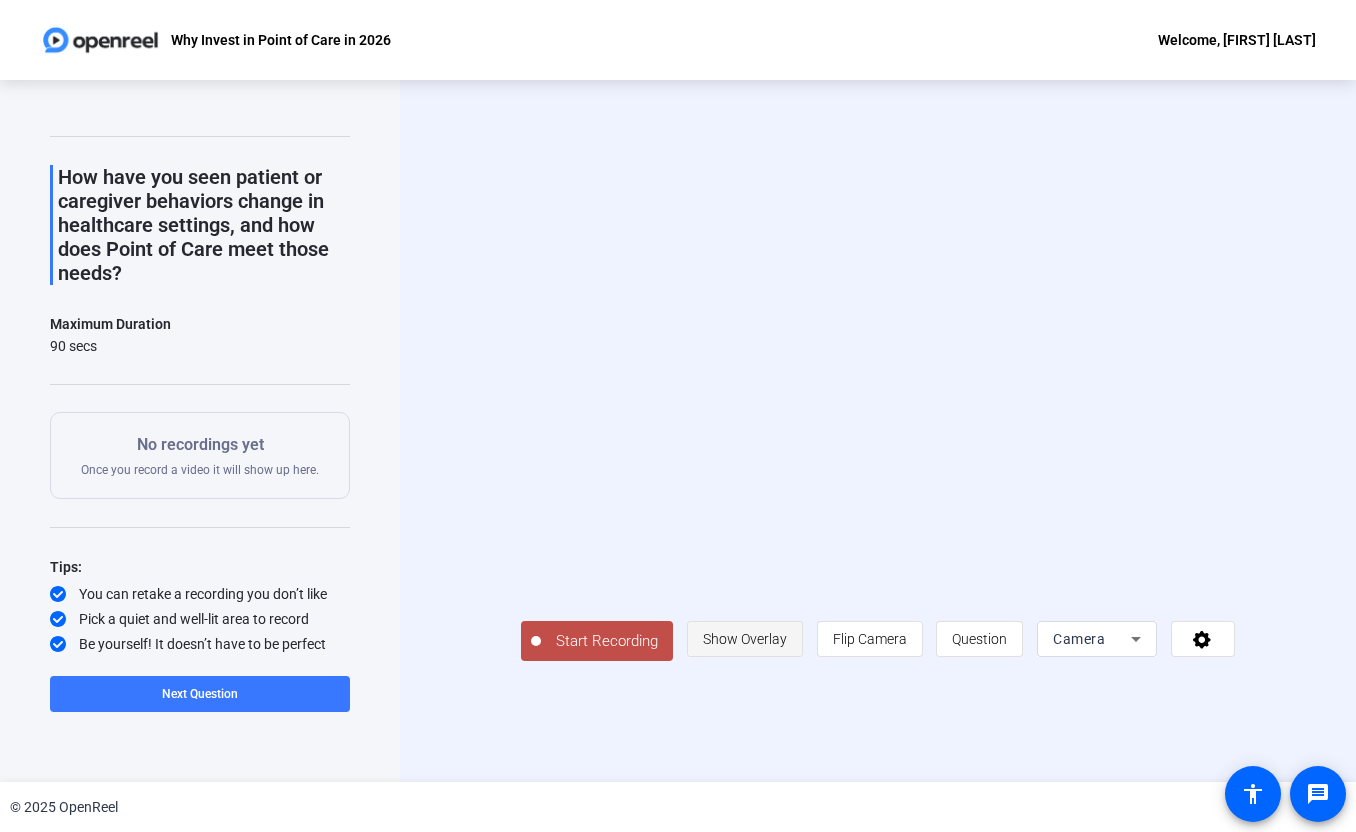 click on "Show Overlay" 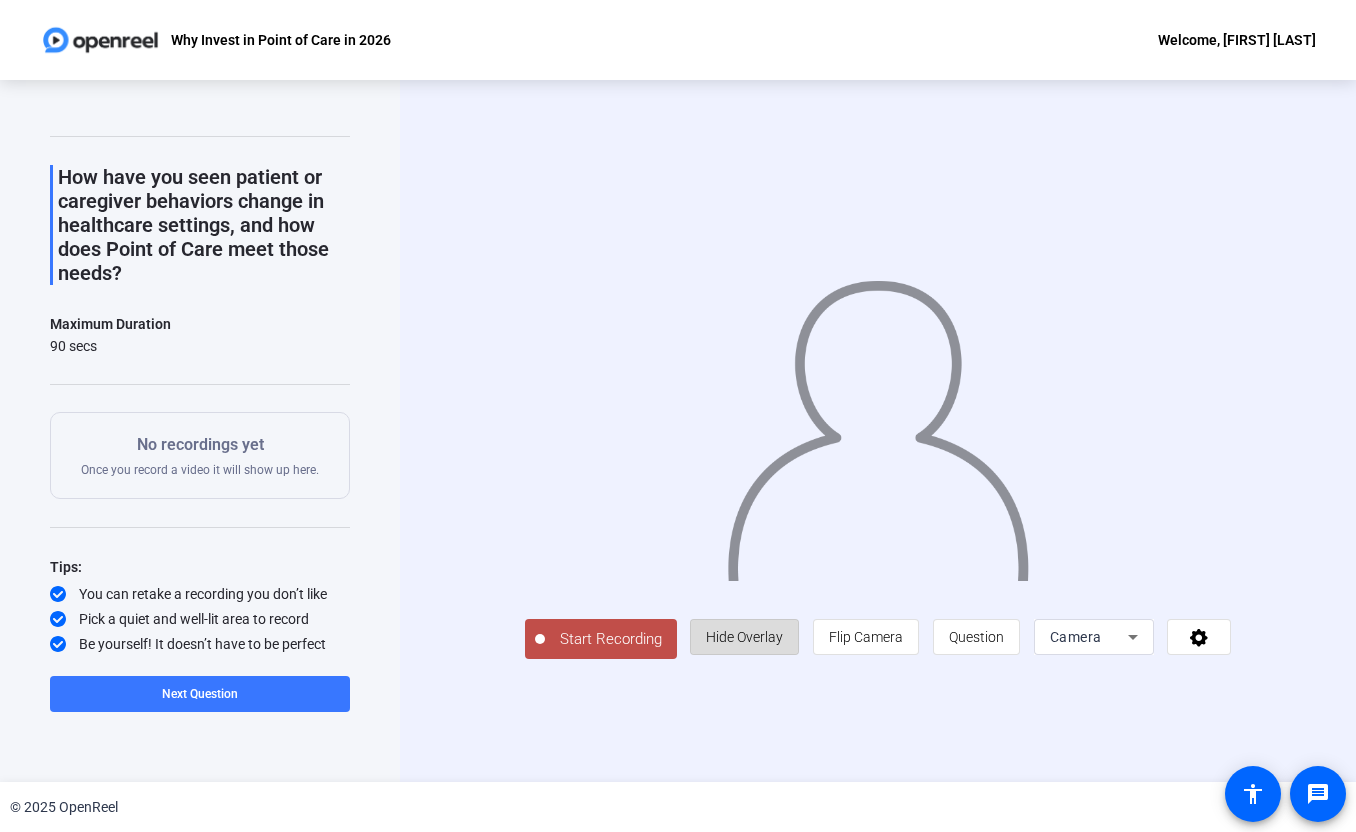 click on "Hide Overlay" 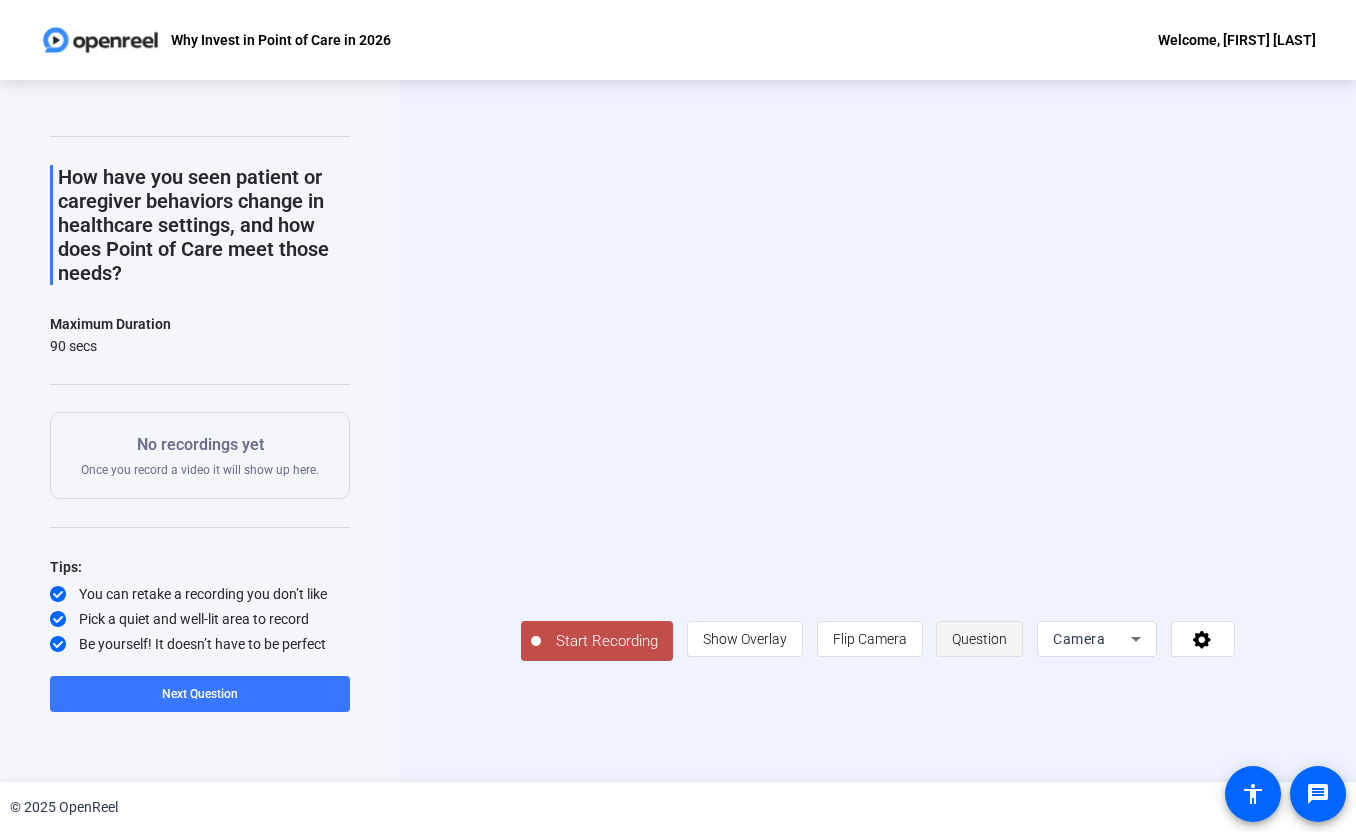 click on "Question" 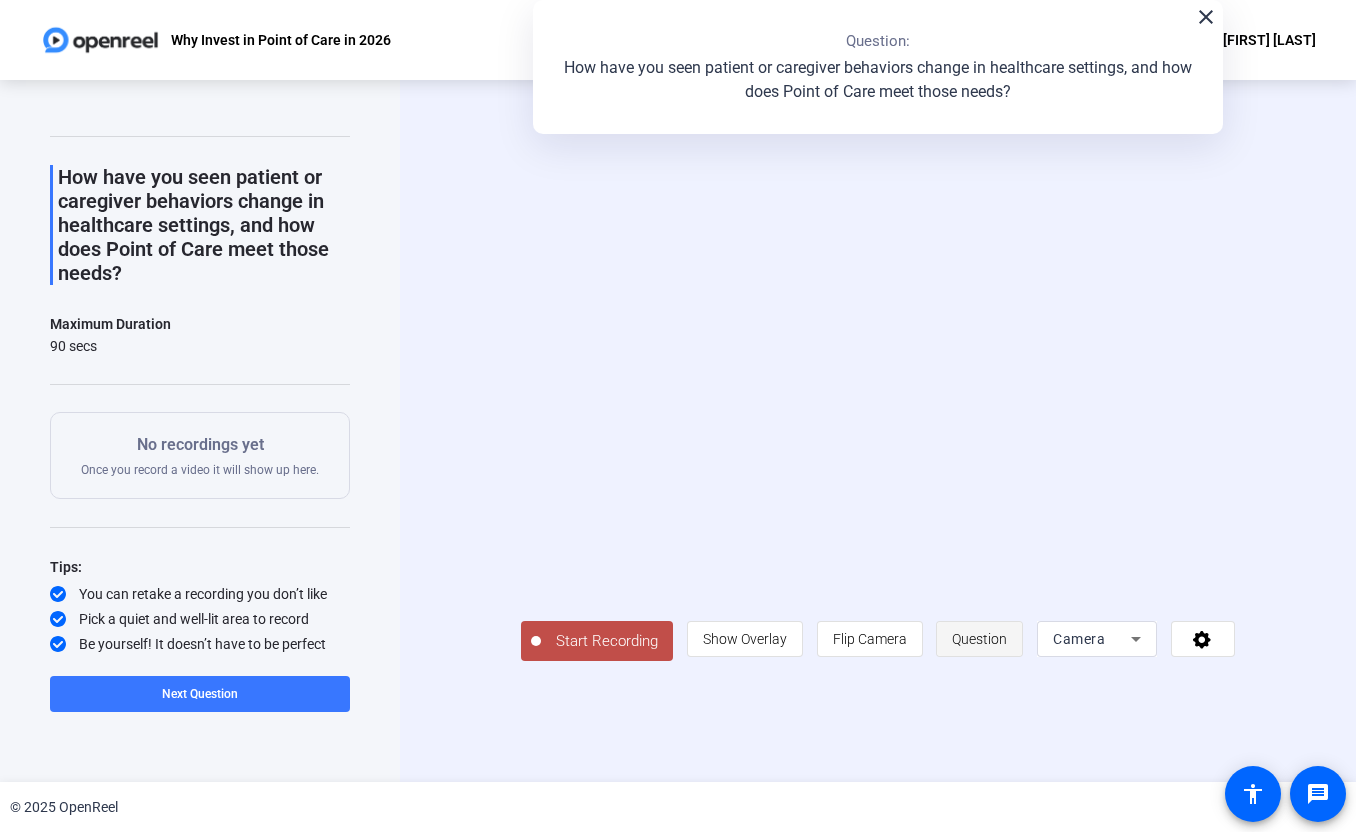 click on "Question" 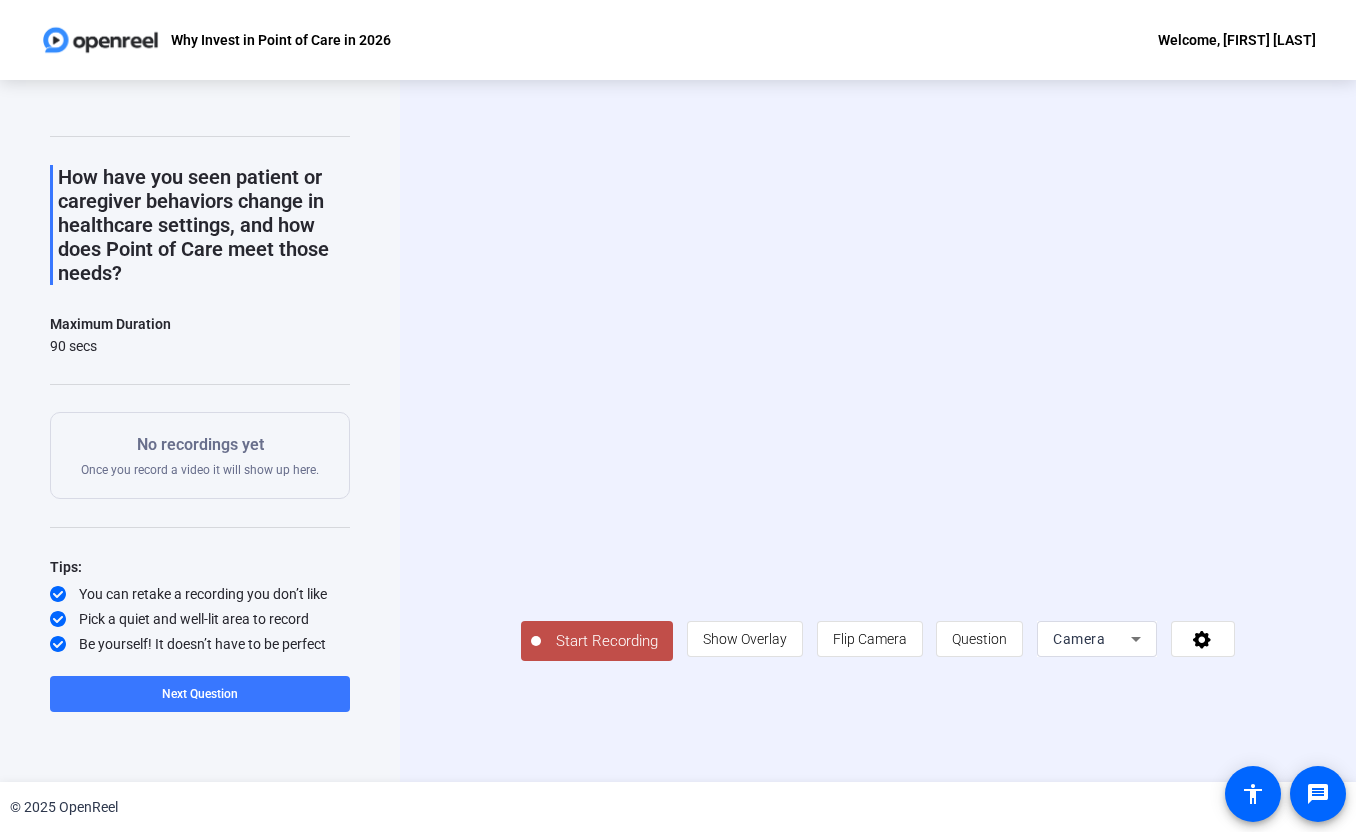 scroll, scrollTop: 0, scrollLeft: 0, axis: both 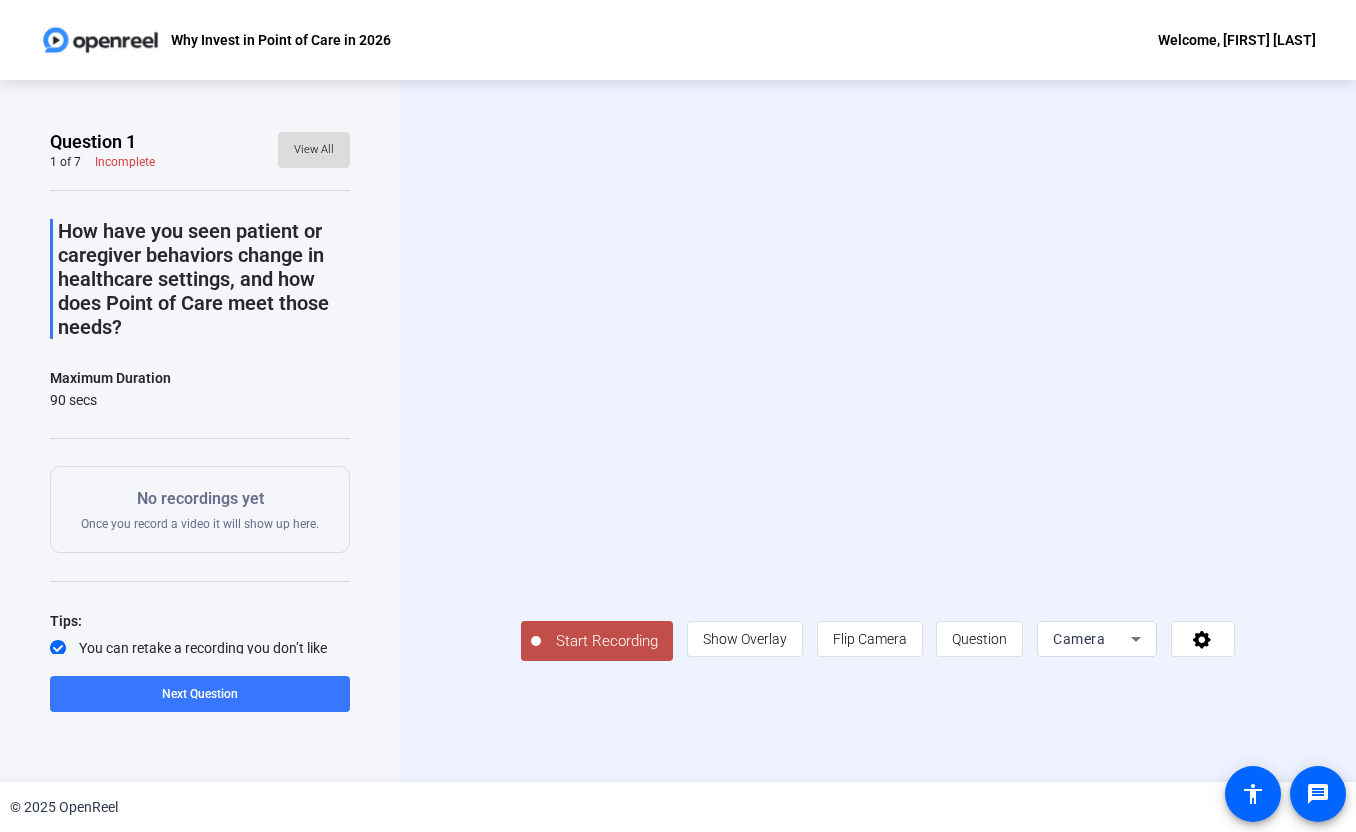 click on "View All" 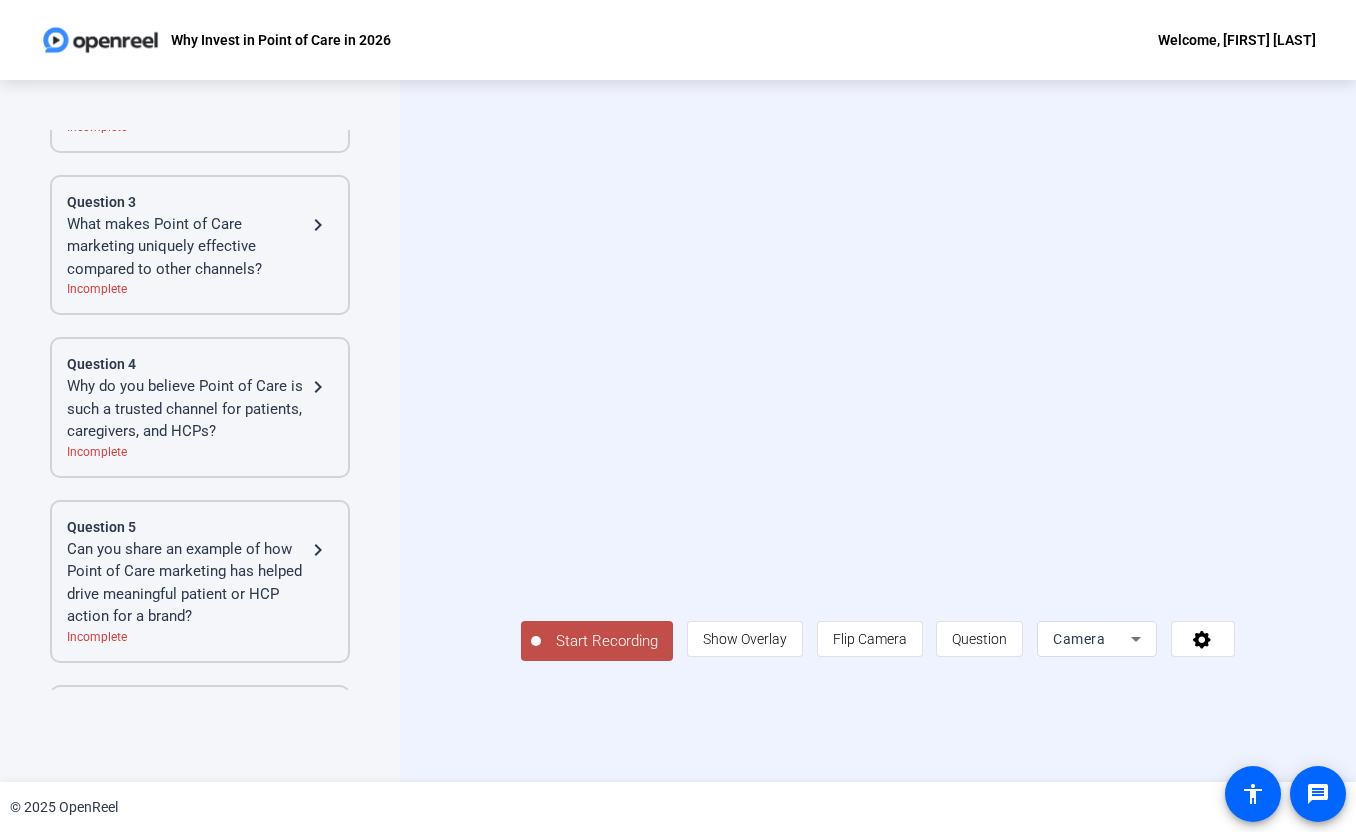 scroll, scrollTop: 472, scrollLeft: 0, axis: vertical 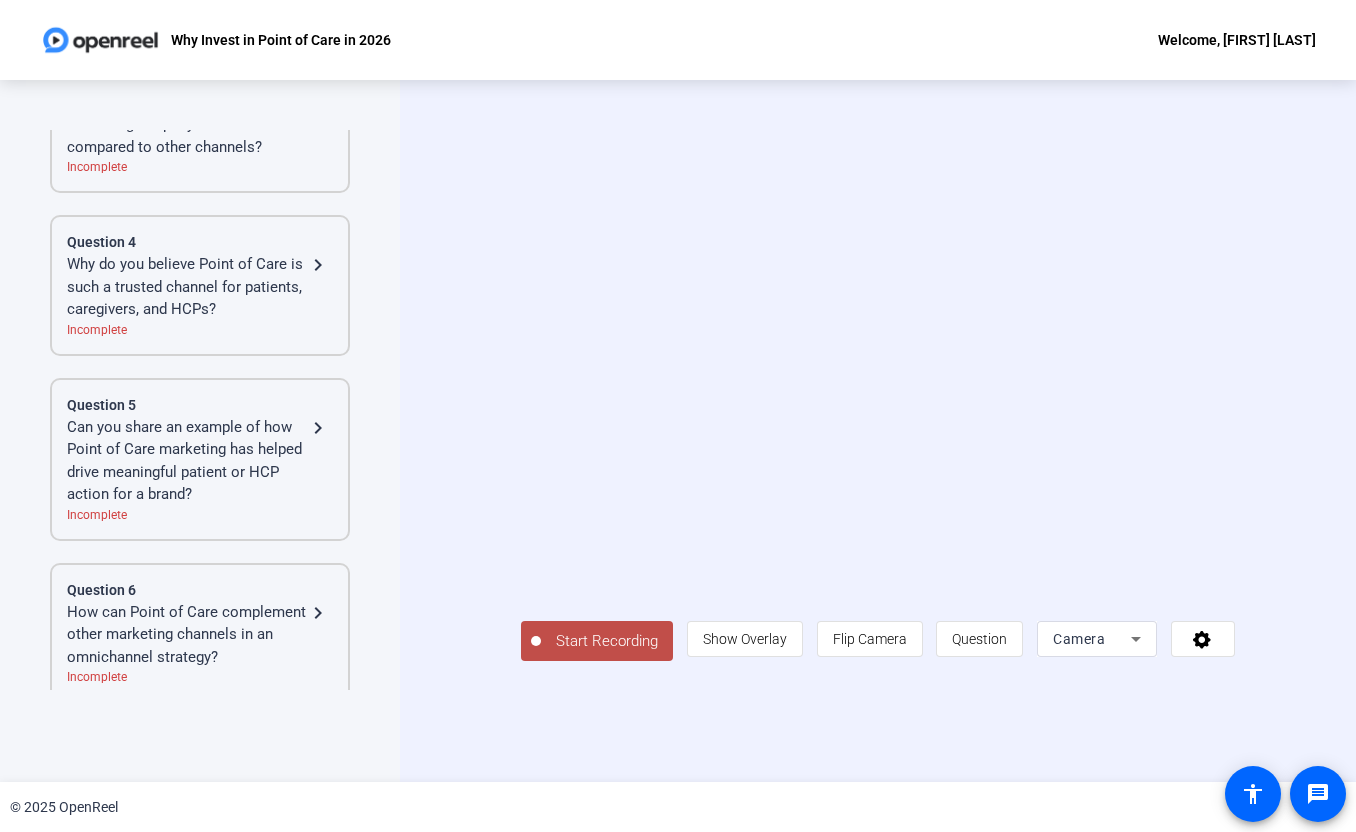 click on "Why do you believe Point of Care is such a trusted channel for patients, caregivers, and HCPs?" 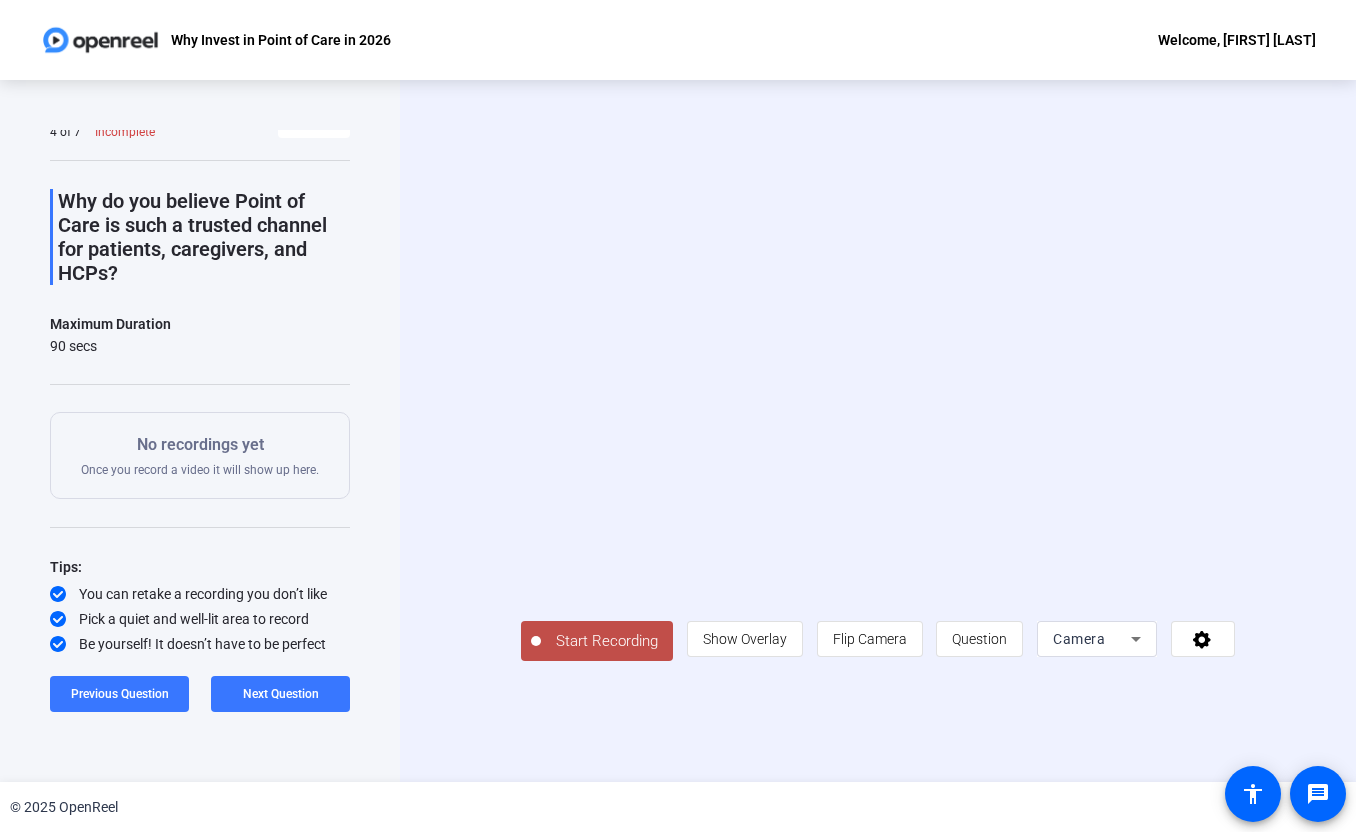 scroll, scrollTop: 0, scrollLeft: 0, axis: both 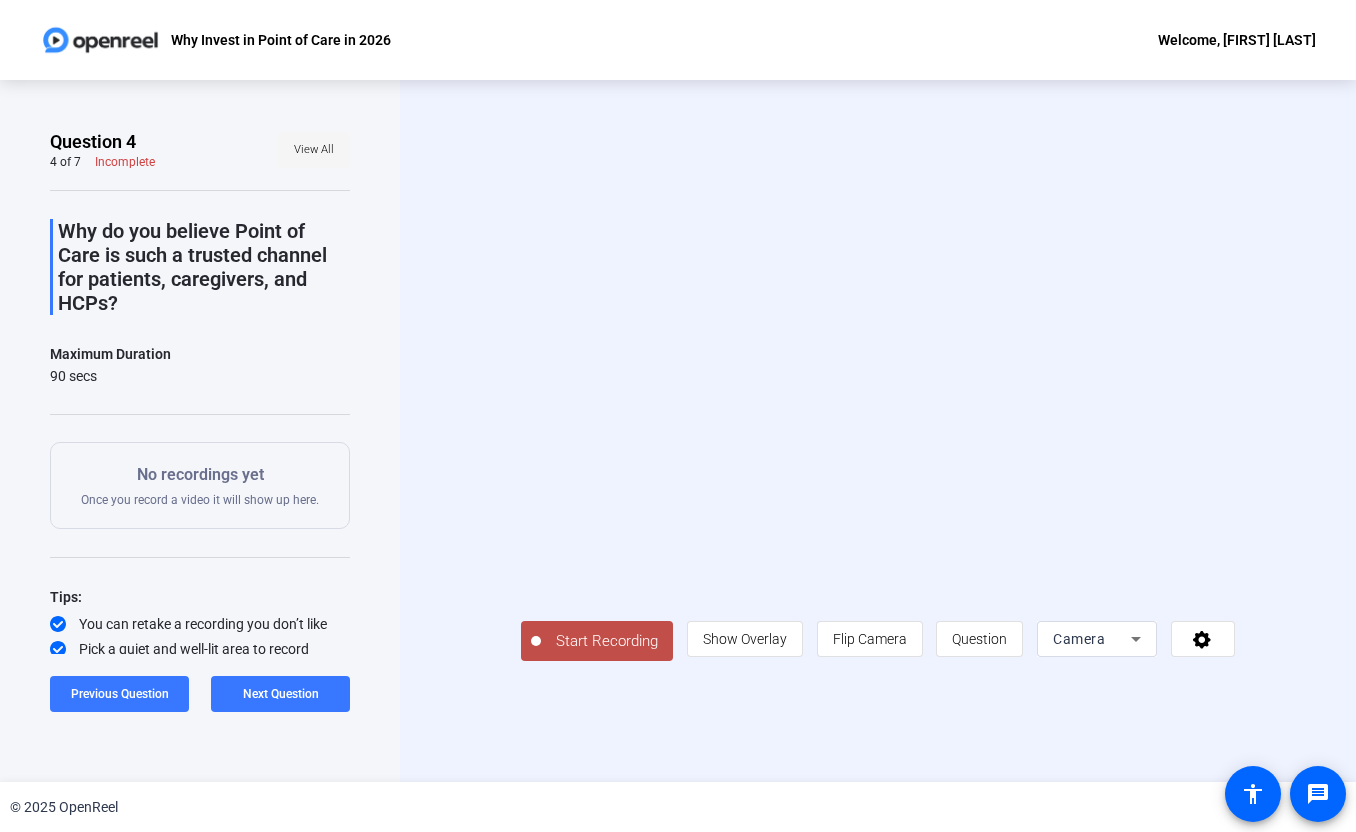click on "View All" 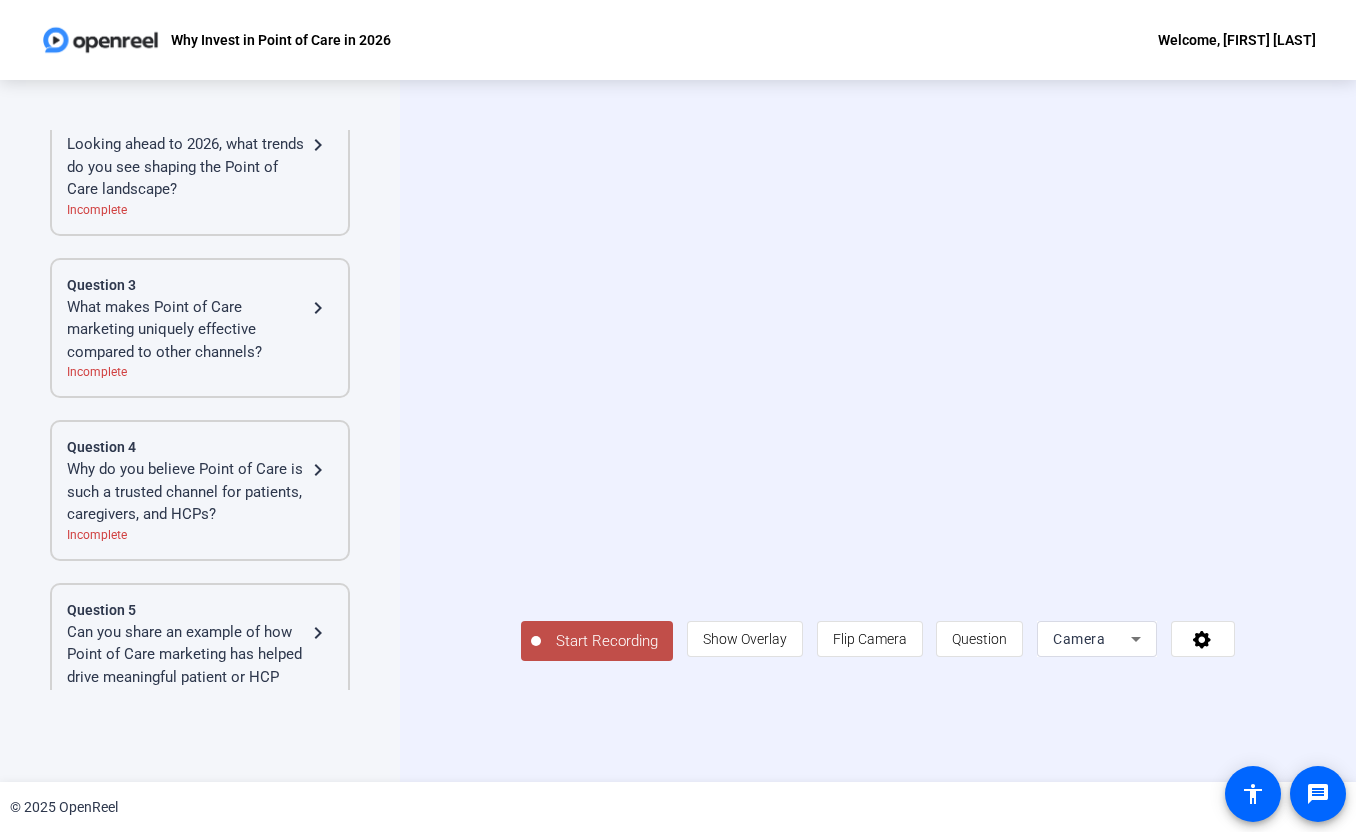 scroll, scrollTop: 375, scrollLeft: 0, axis: vertical 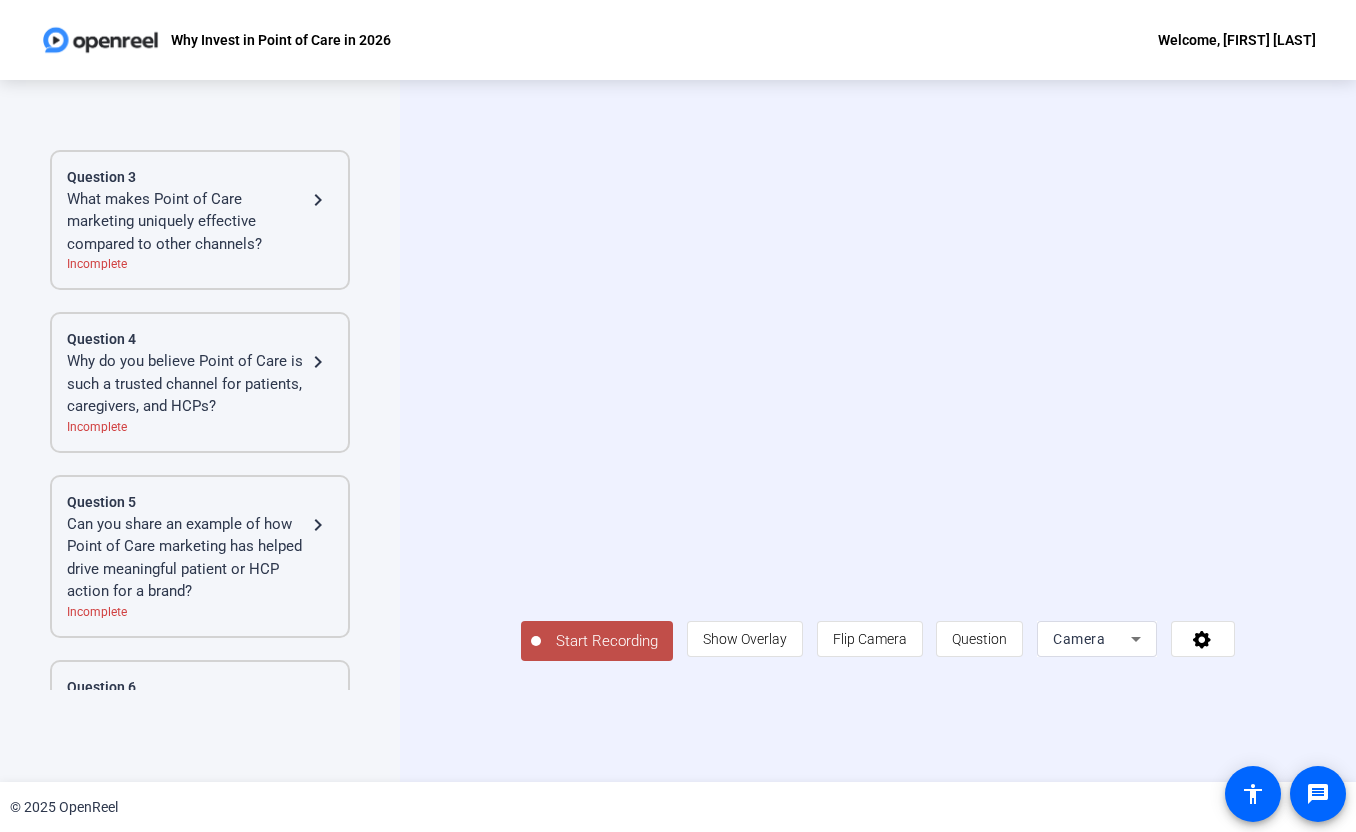 click on "What makes Point of Care marketing uniquely effective compared to other channels?" 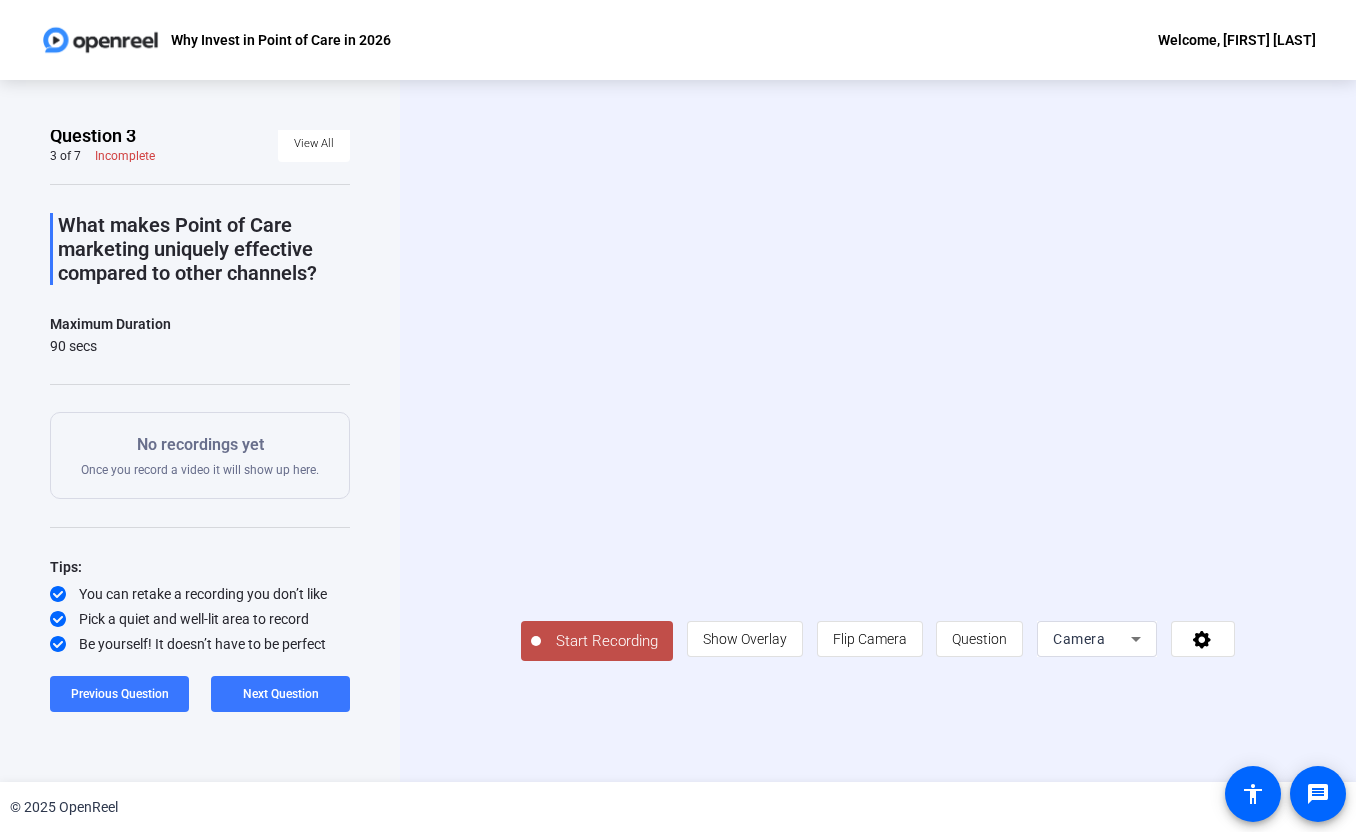 click on "Start Recording" 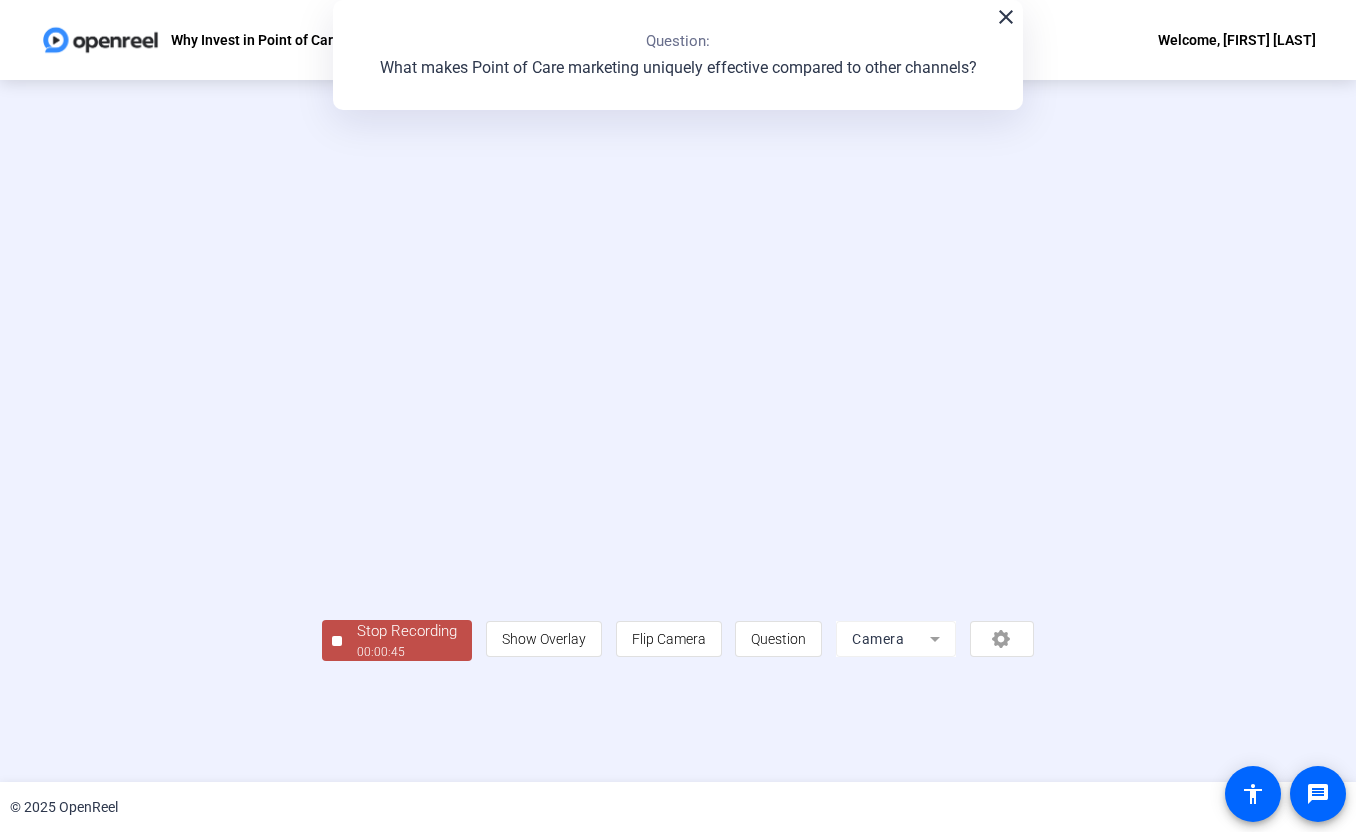 click on "Stop Recording" 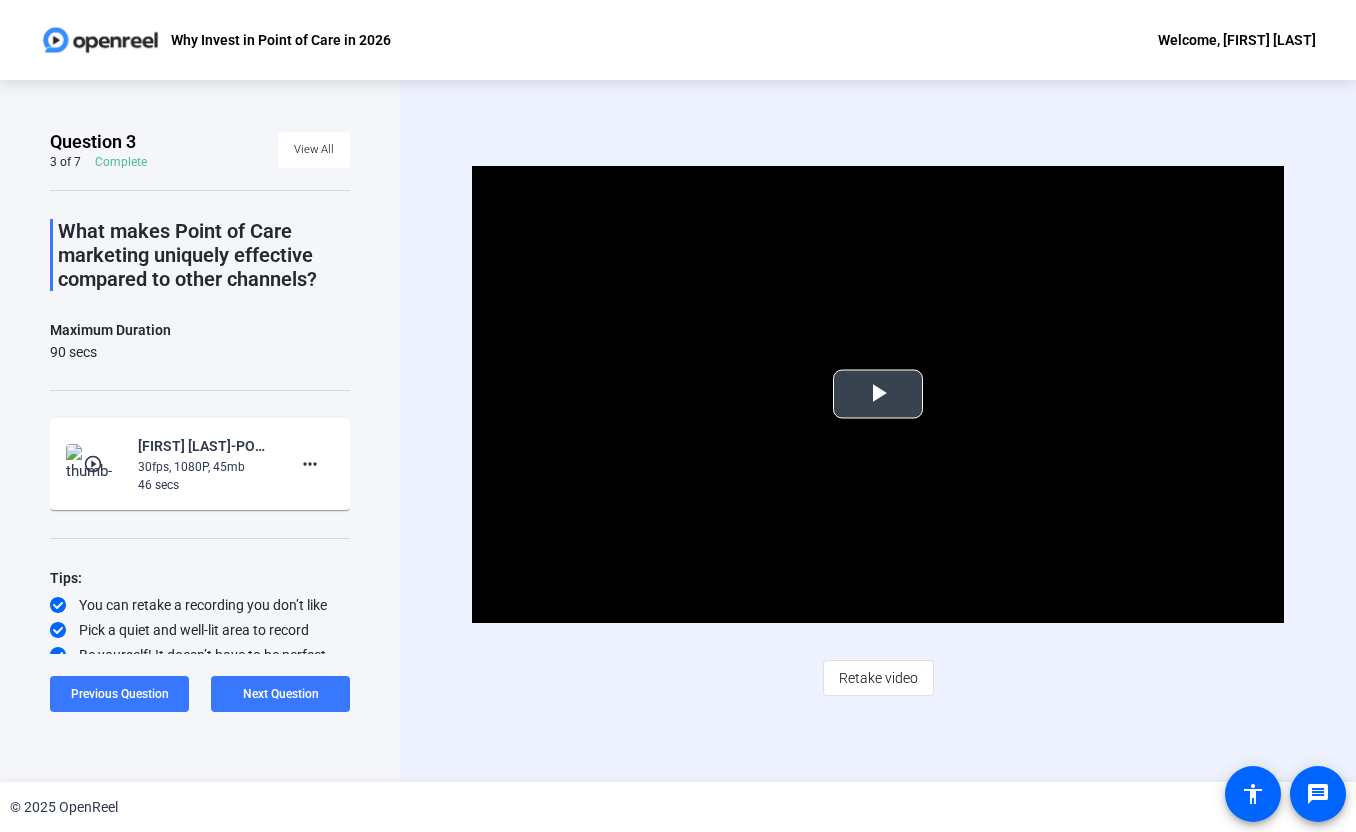 click at bounding box center [878, 394] 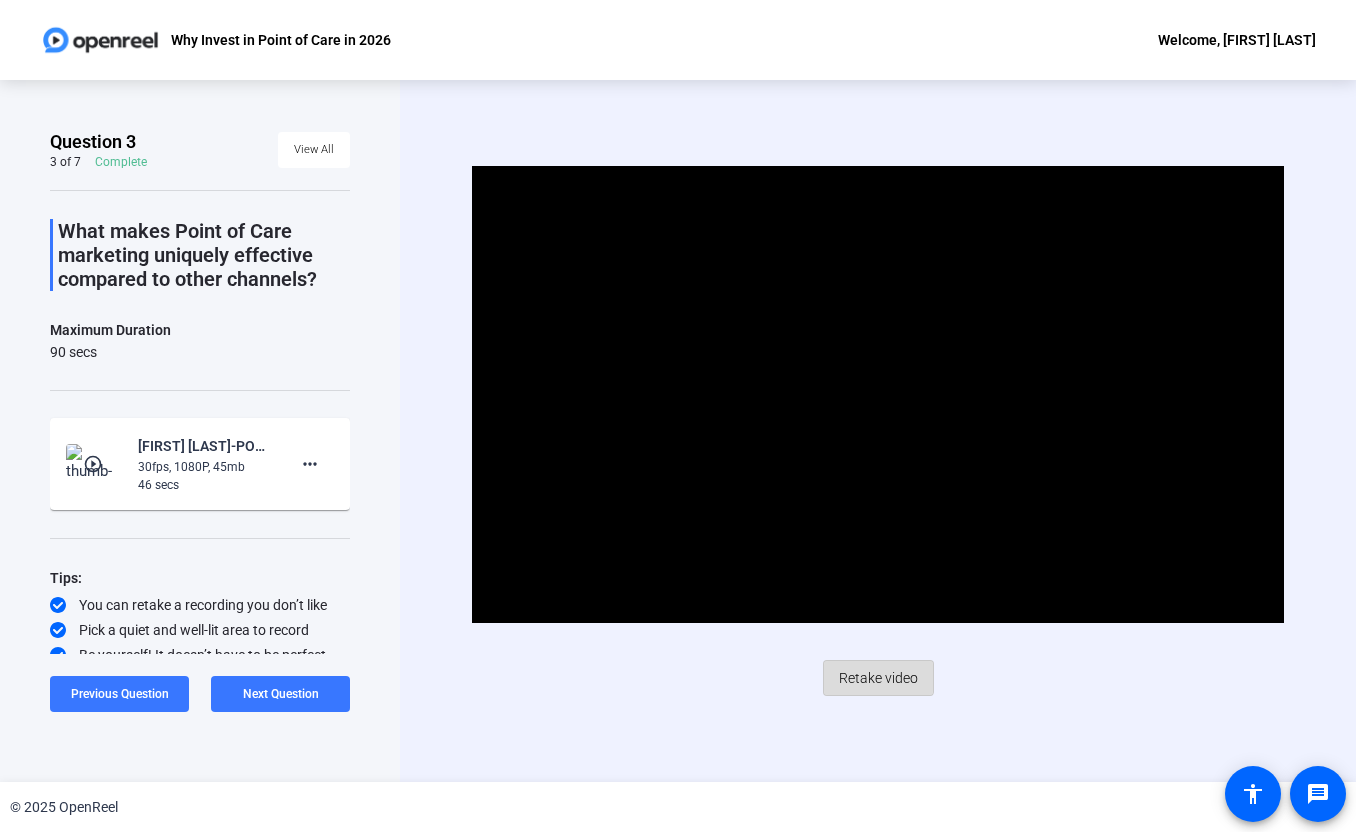 click on "Retake video" 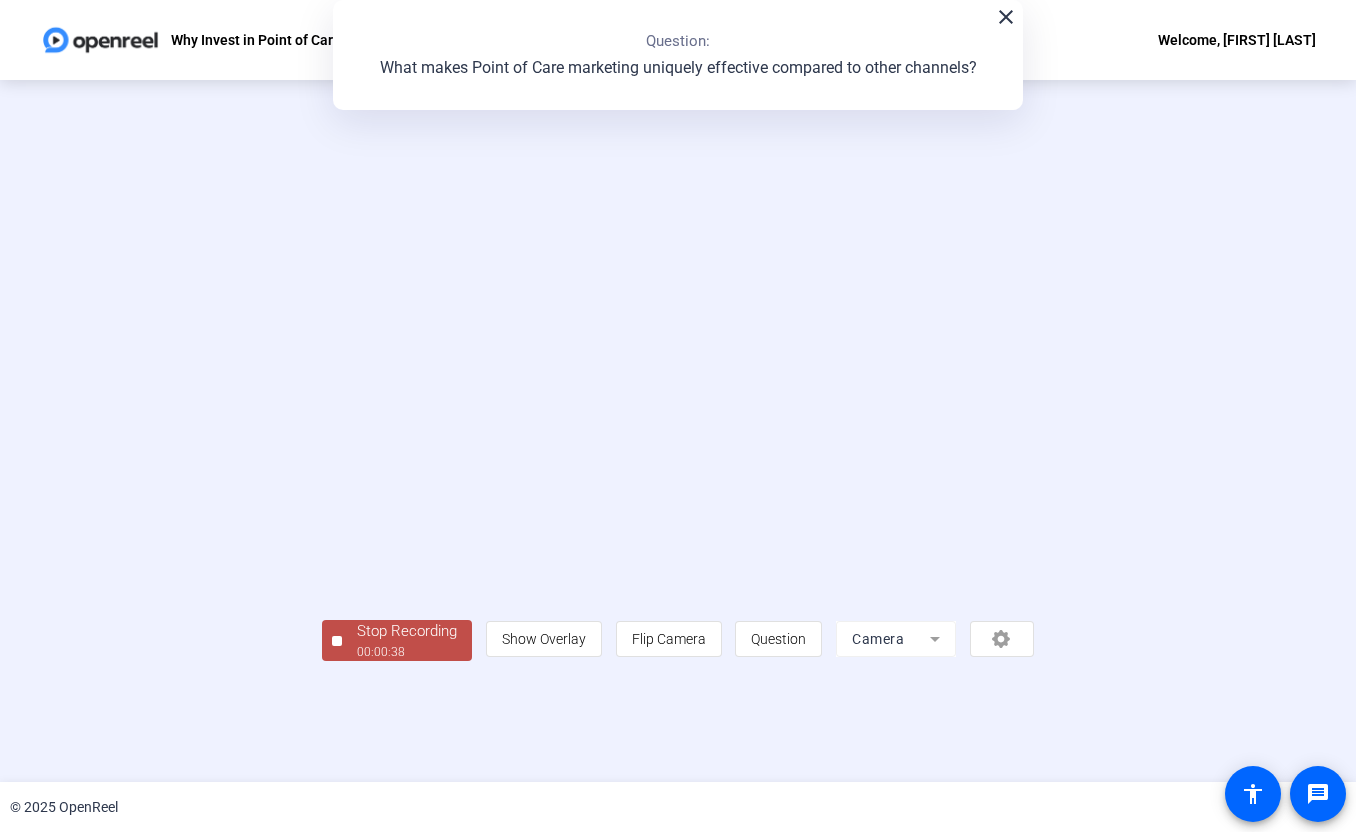 click on "00:00:38" 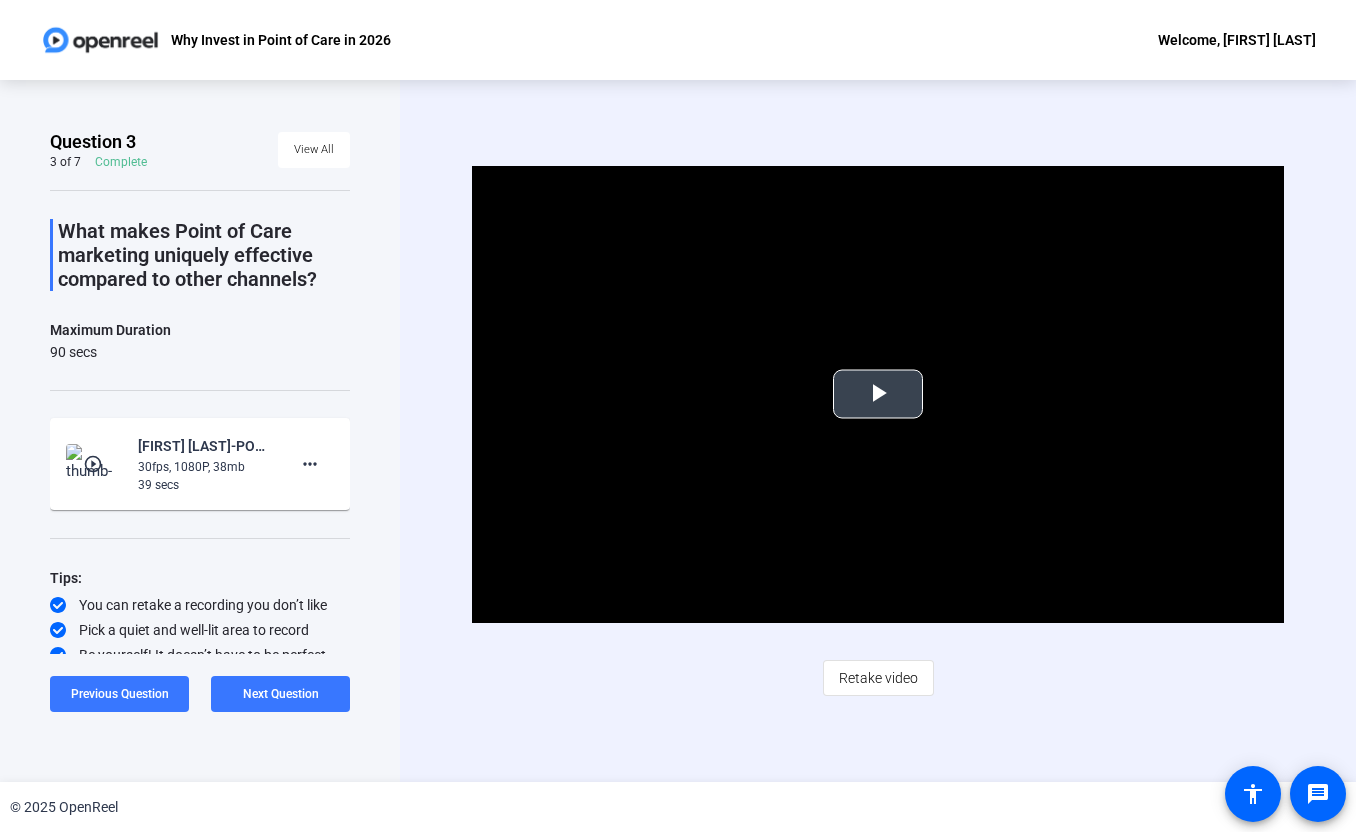 click at bounding box center [878, 394] 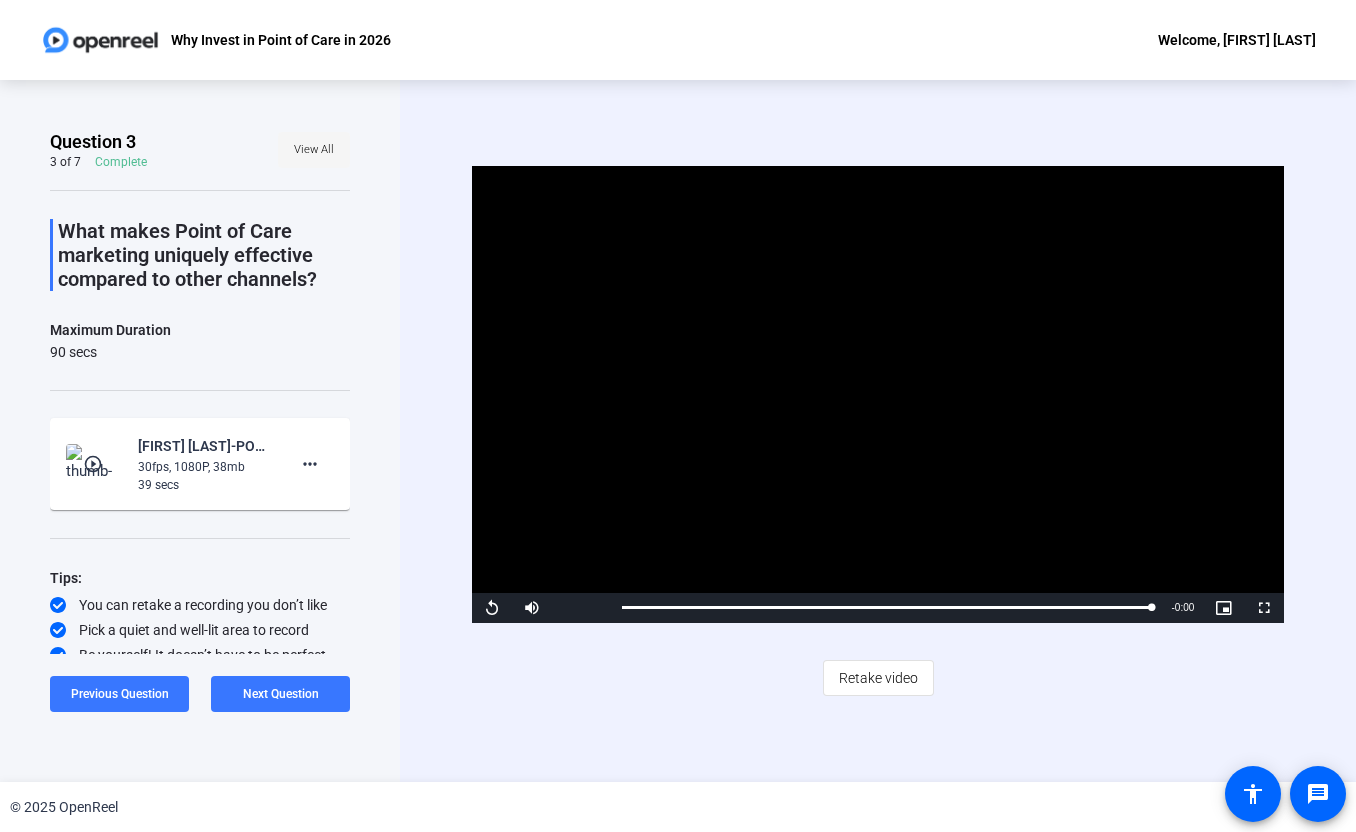 click on "View All" 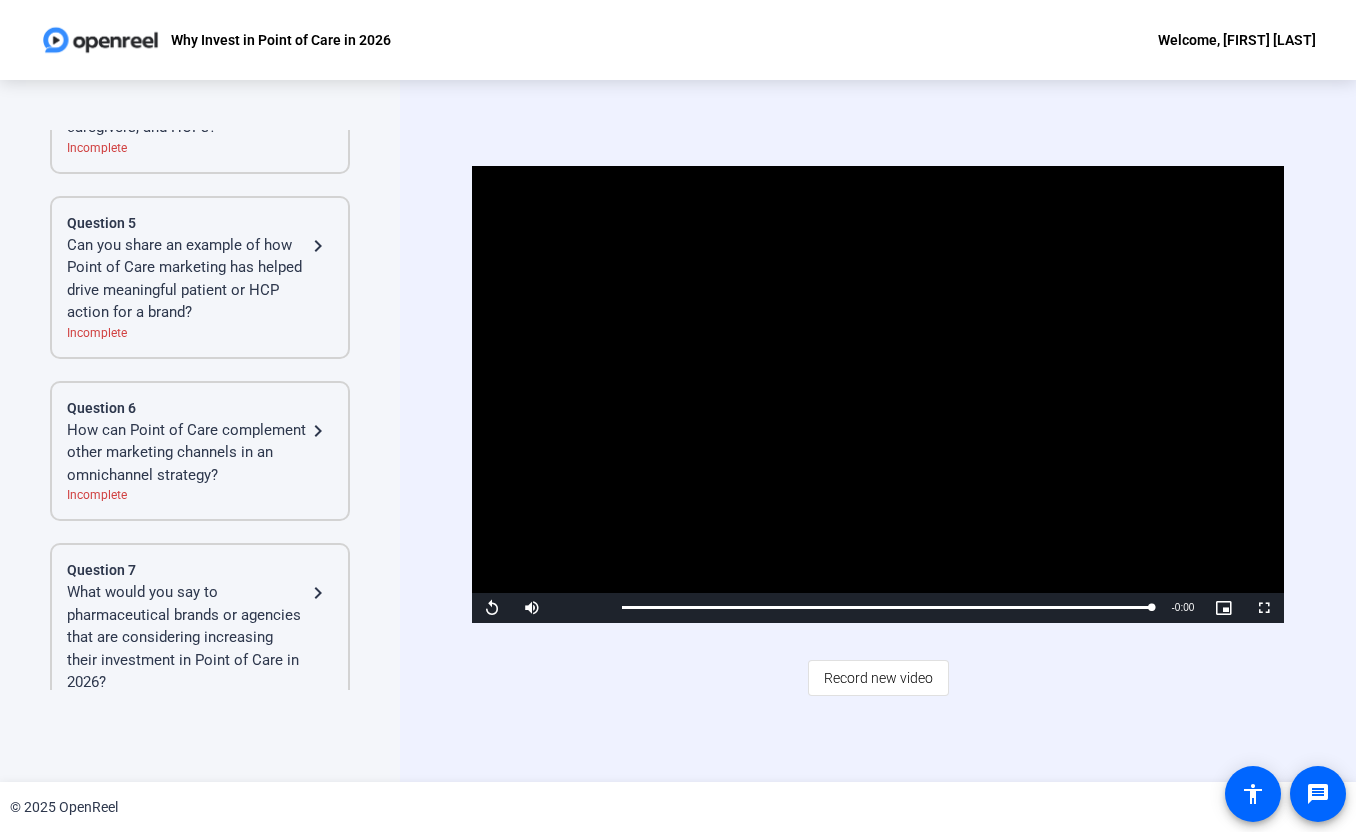 scroll, scrollTop: 692, scrollLeft: 0, axis: vertical 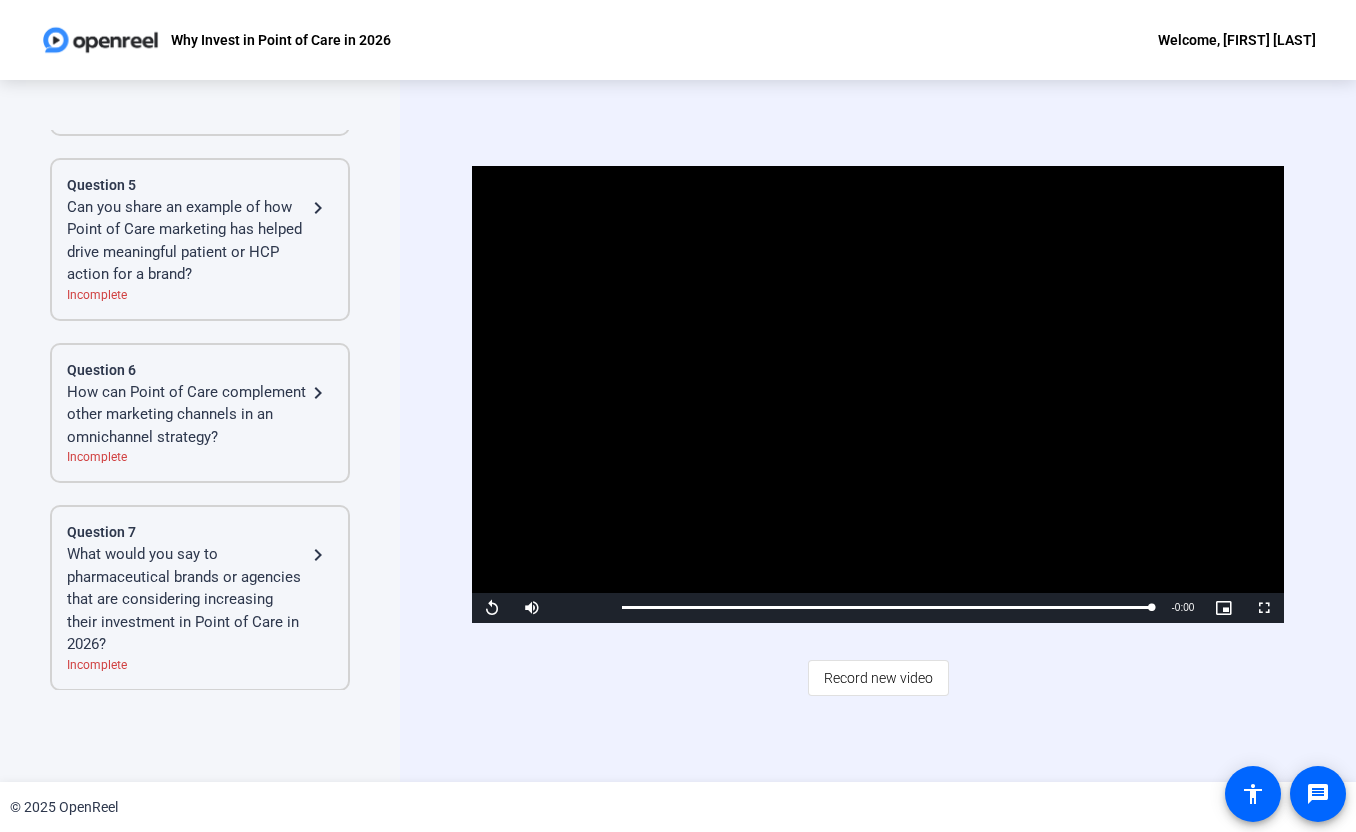 click on "How can Point of Care complement other marketing channels in an omnichannel strategy?" 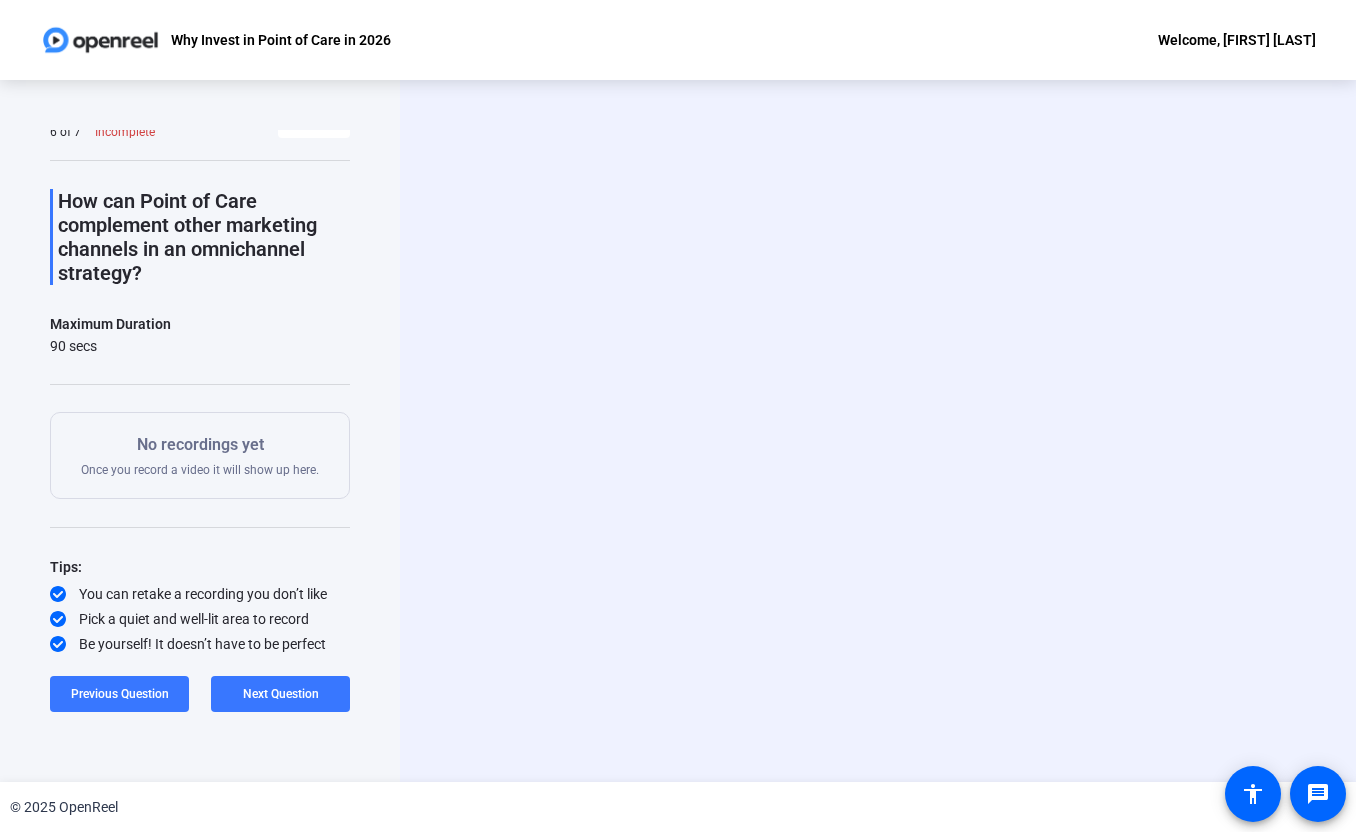 scroll, scrollTop: 30, scrollLeft: 0, axis: vertical 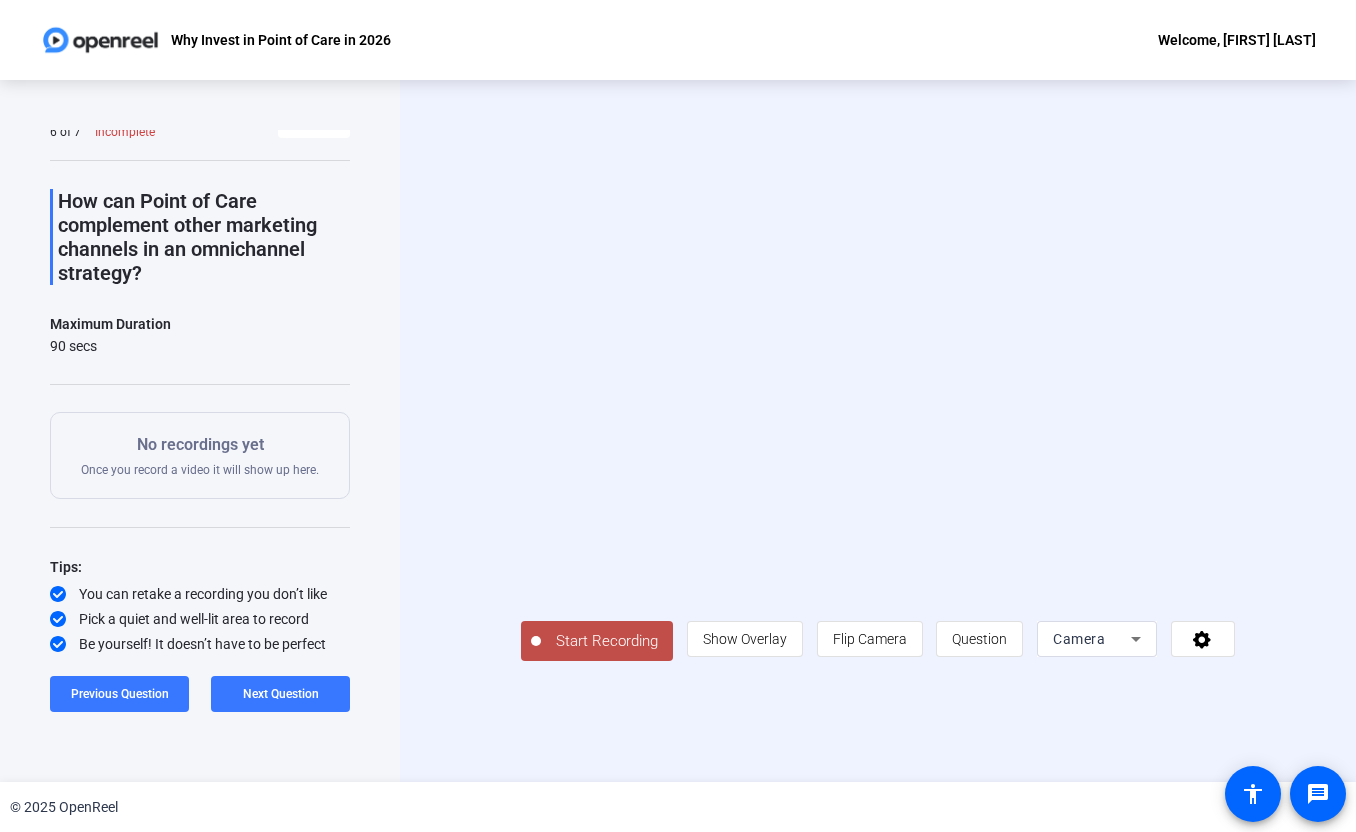 click on "Start Recording" 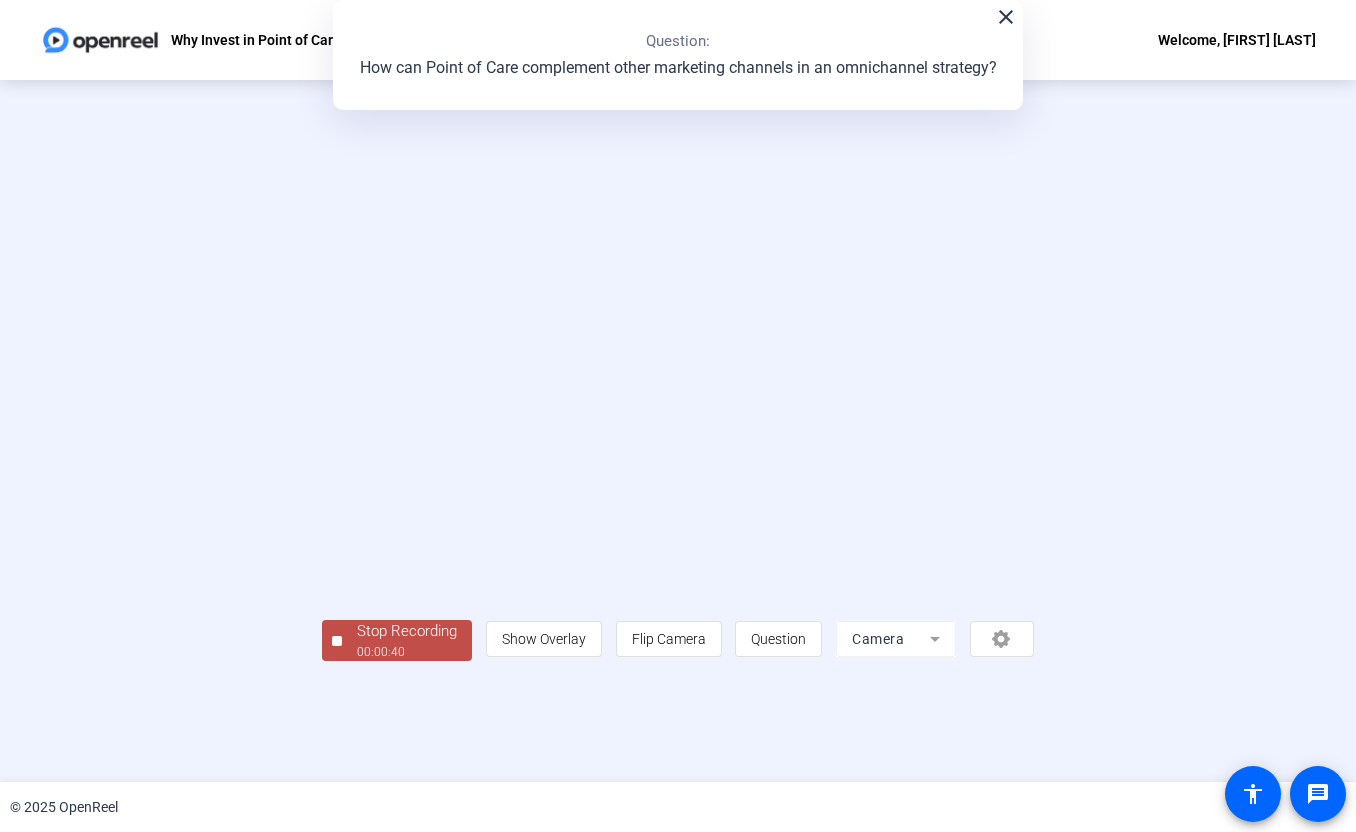 click on "Stop Recording" 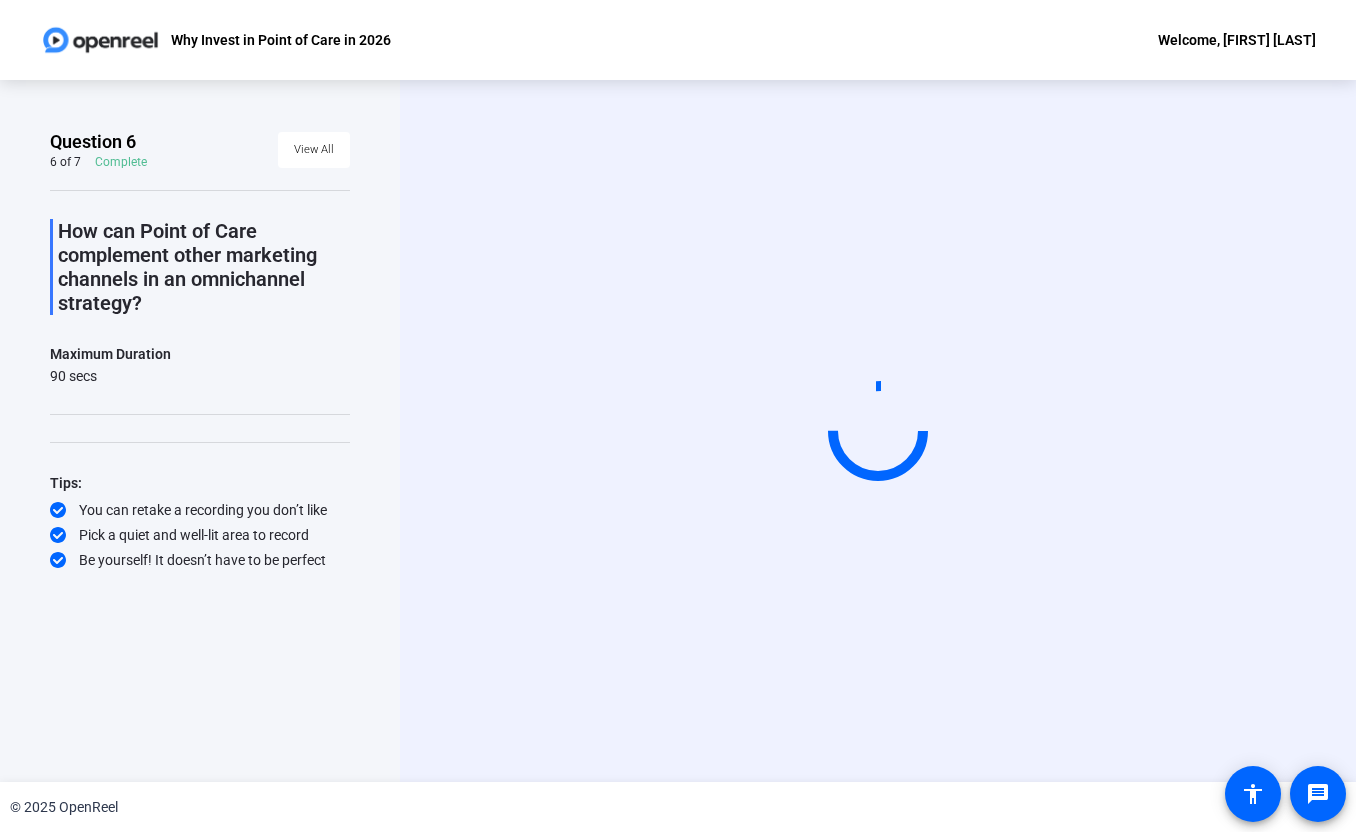 scroll, scrollTop: 0, scrollLeft: 0, axis: both 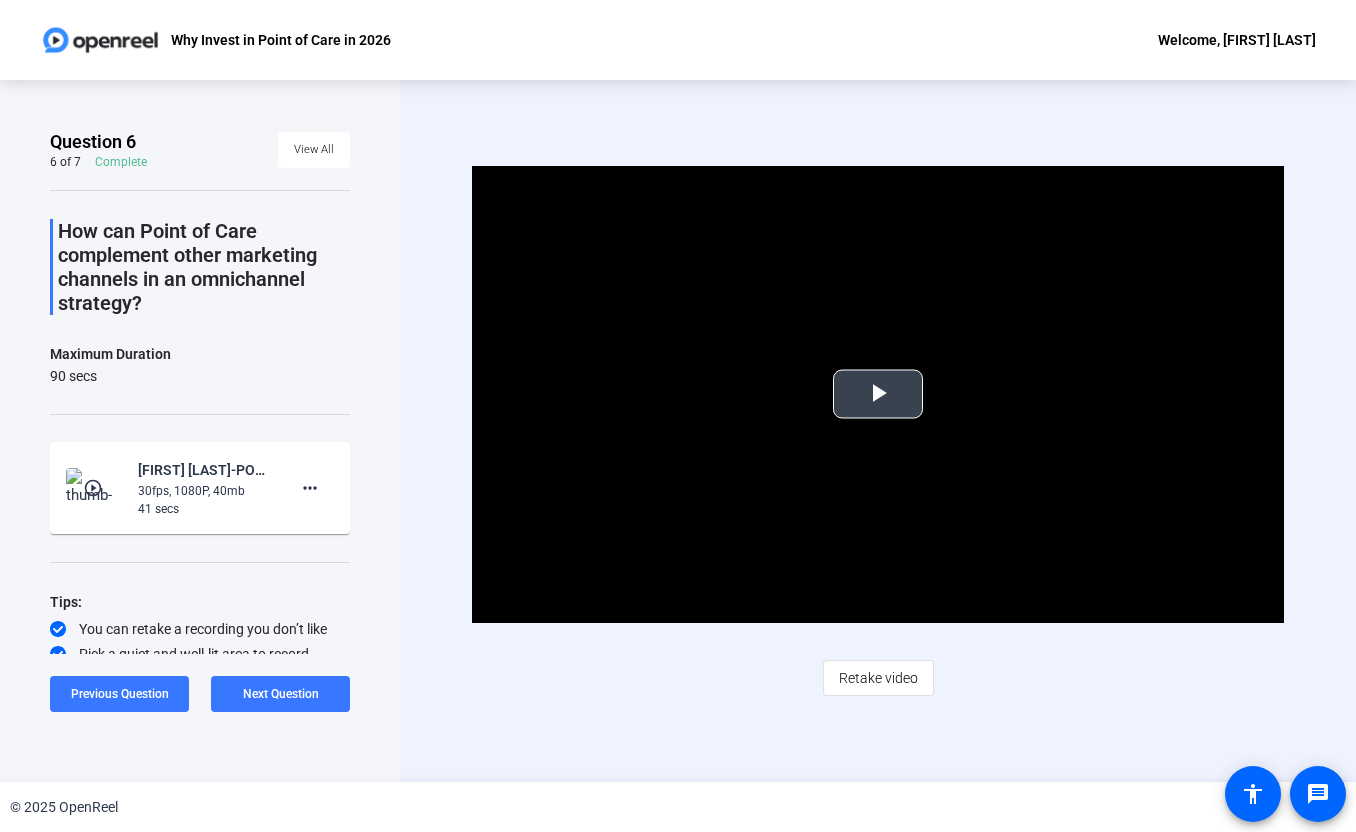 click at bounding box center (878, 394) 